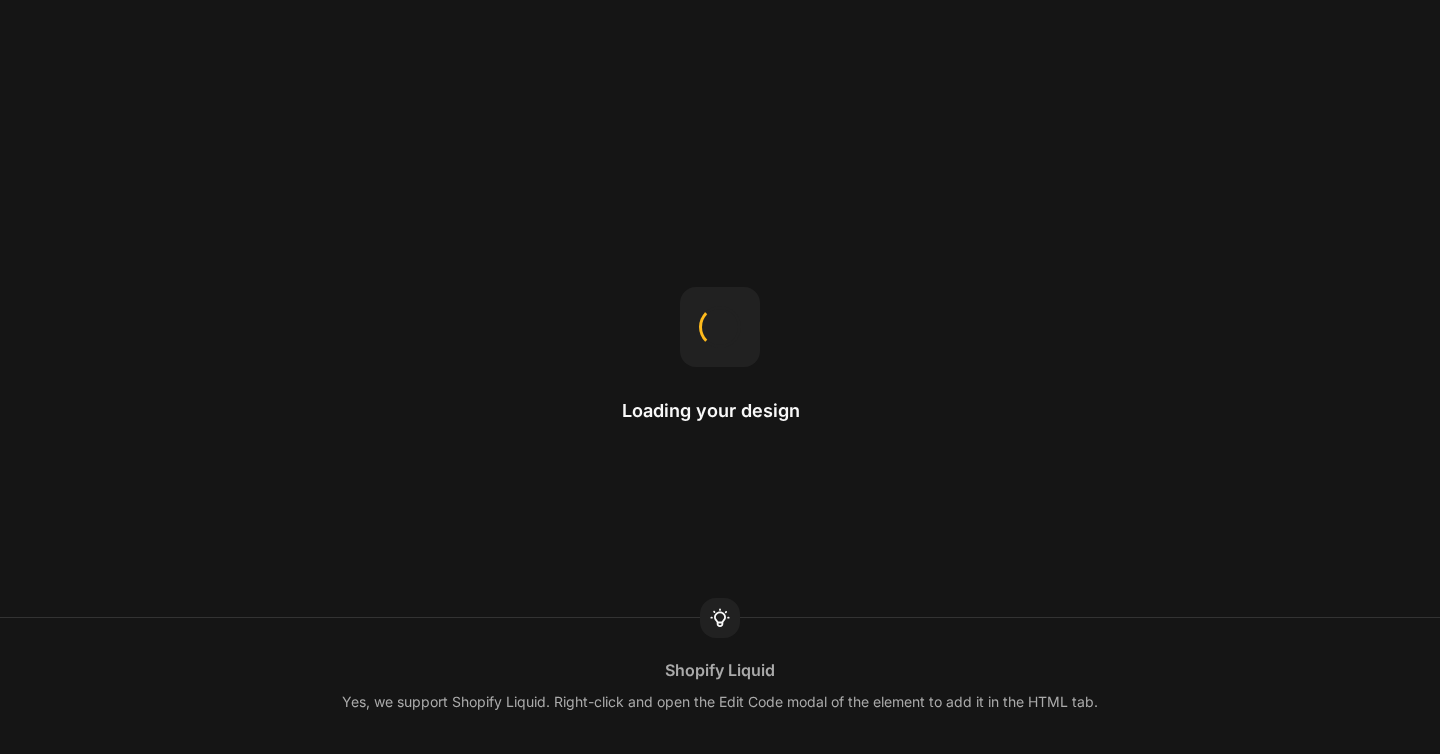 scroll, scrollTop: 0, scrollLeft: 0, axis: both 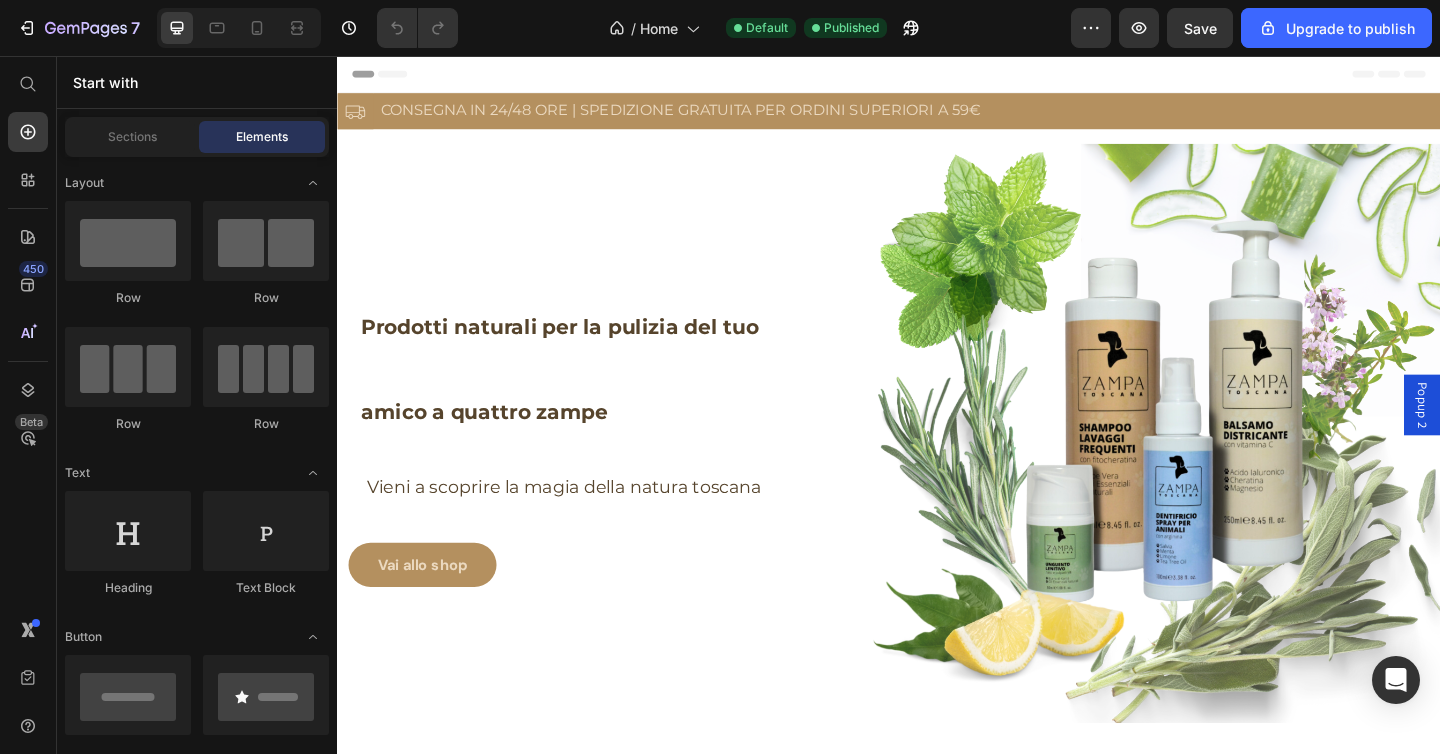 click on "Popup 2" at bounding box center (1517, 436) 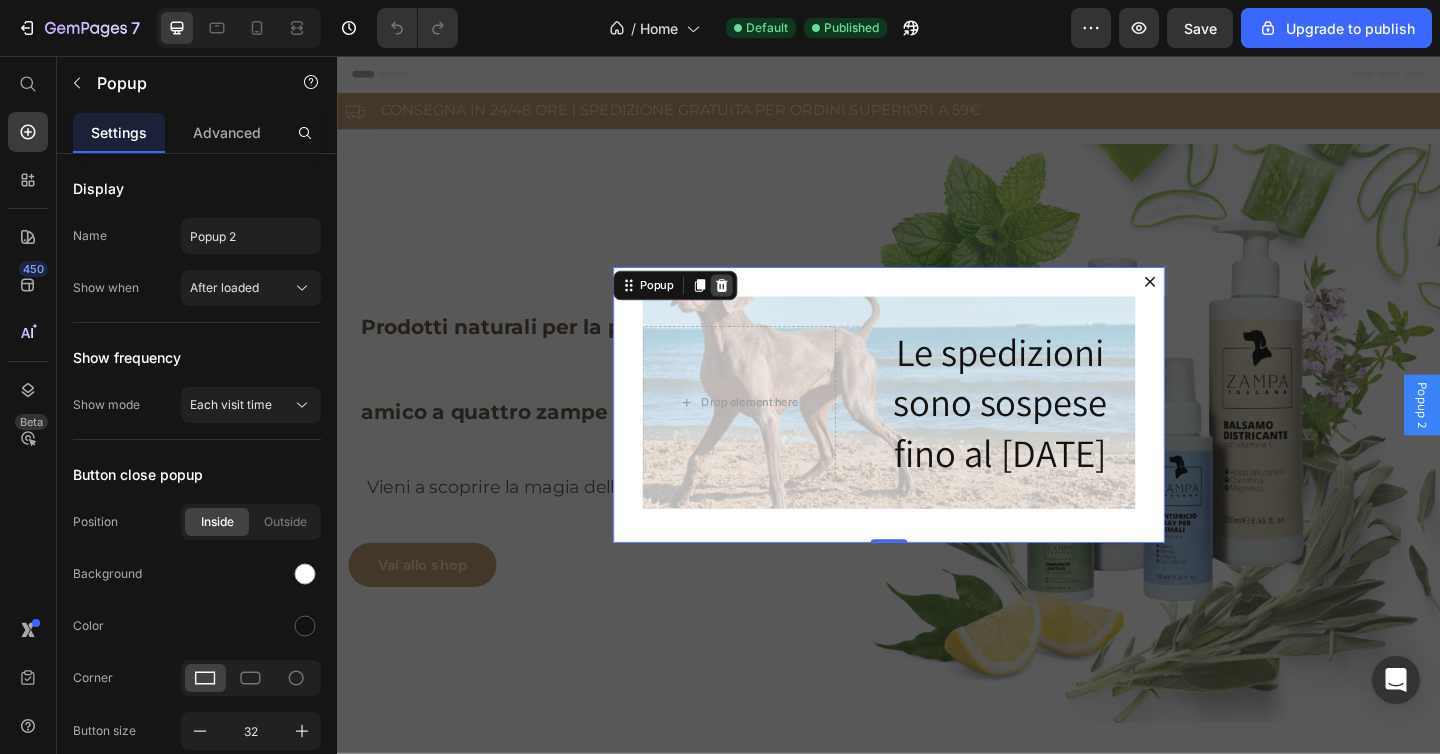 click 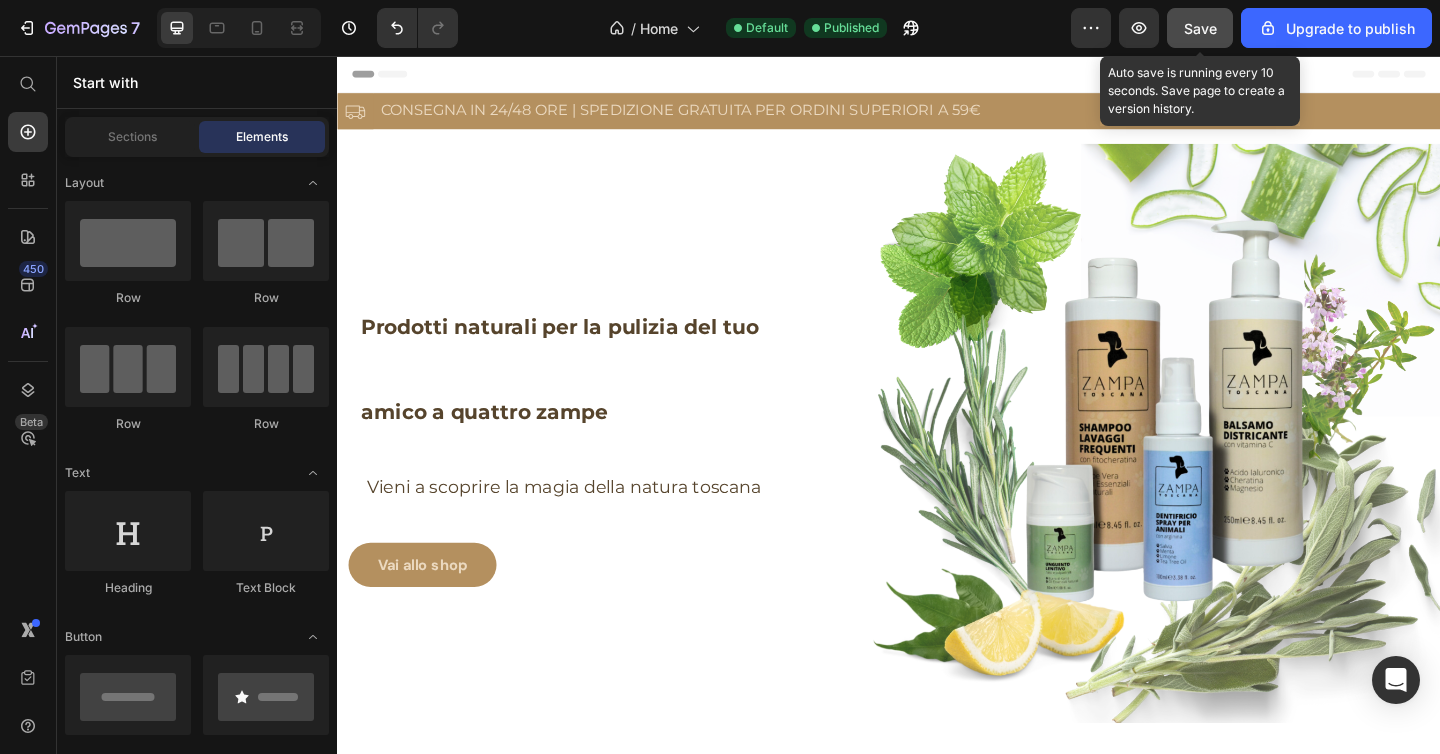 click on "Save" at bounding box center [1200, 28] 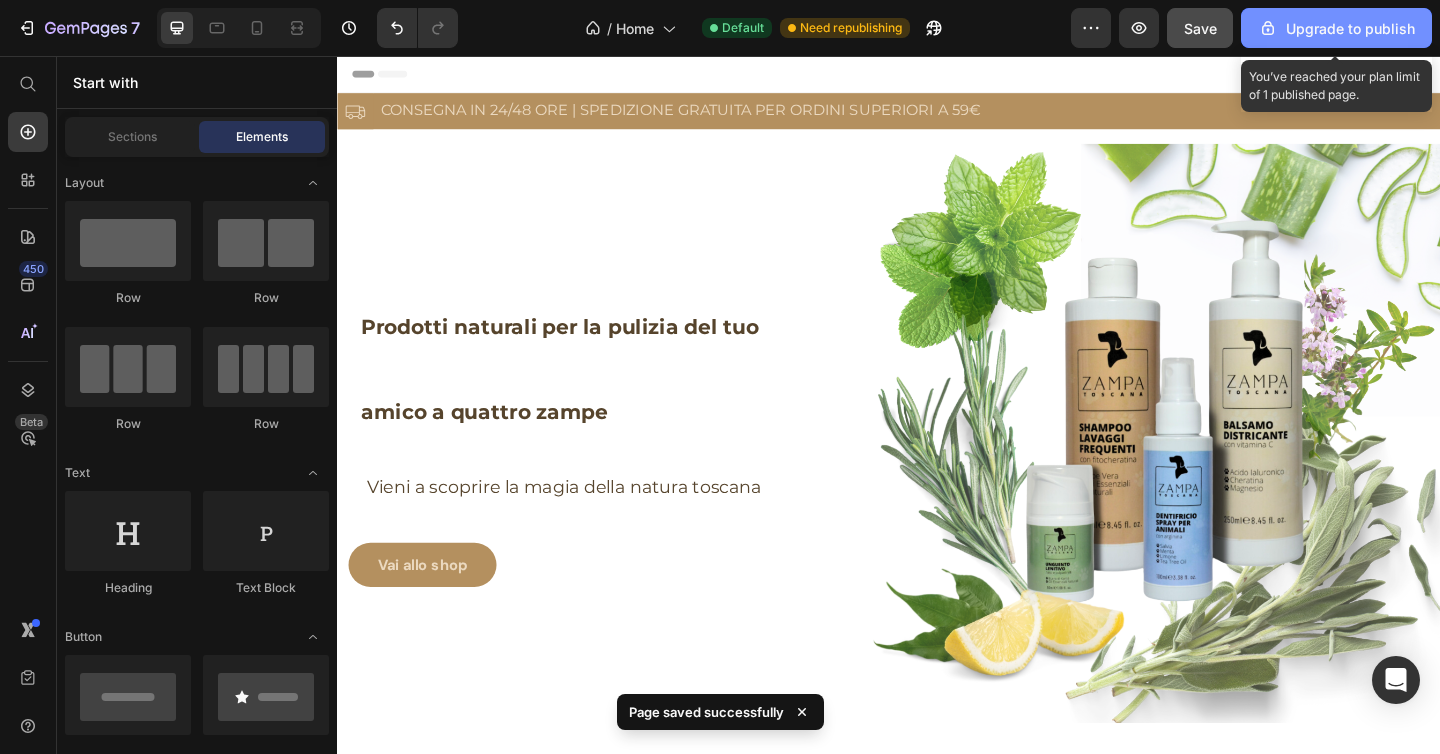 click on "Upgrade to publish" at bounding box center (1336, 28) 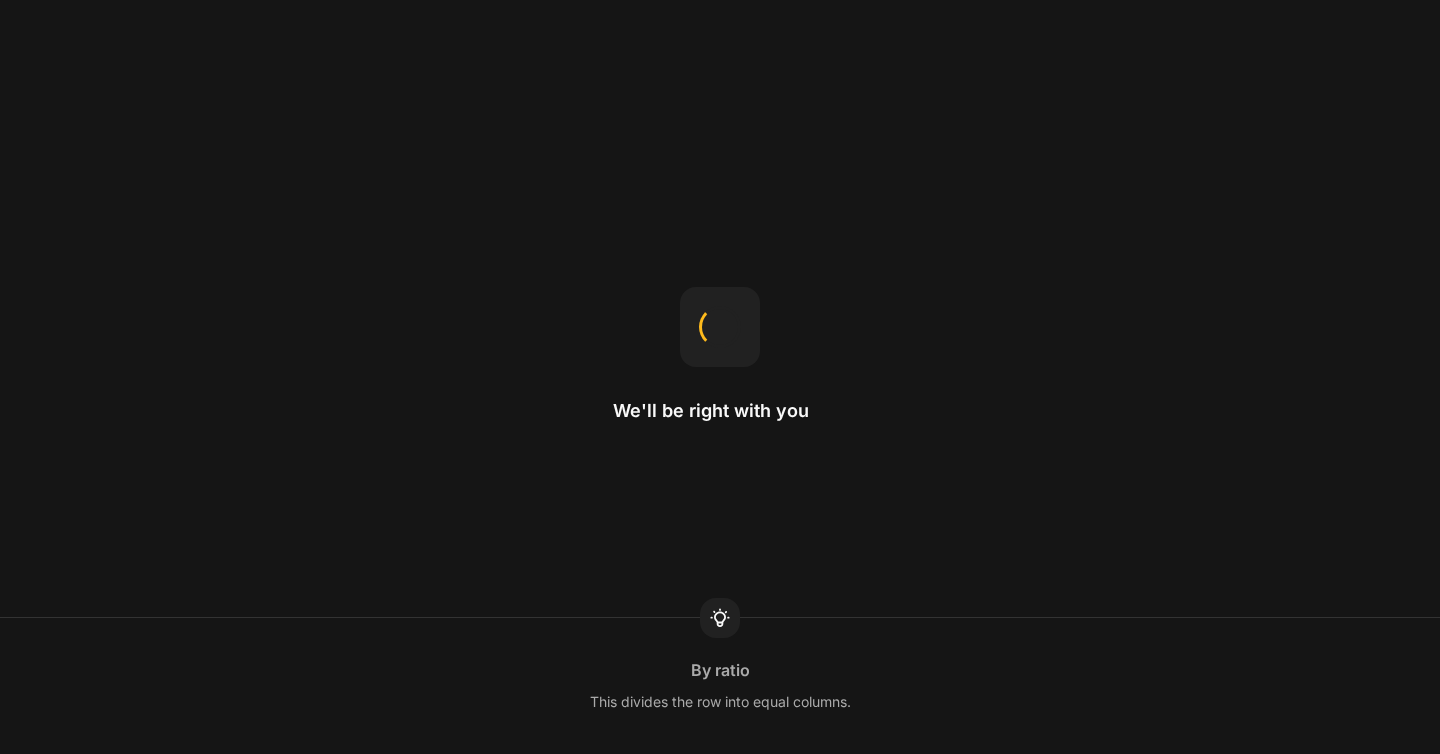 scroll, scrollTop: 0, scrollLeft: 0, axis: both 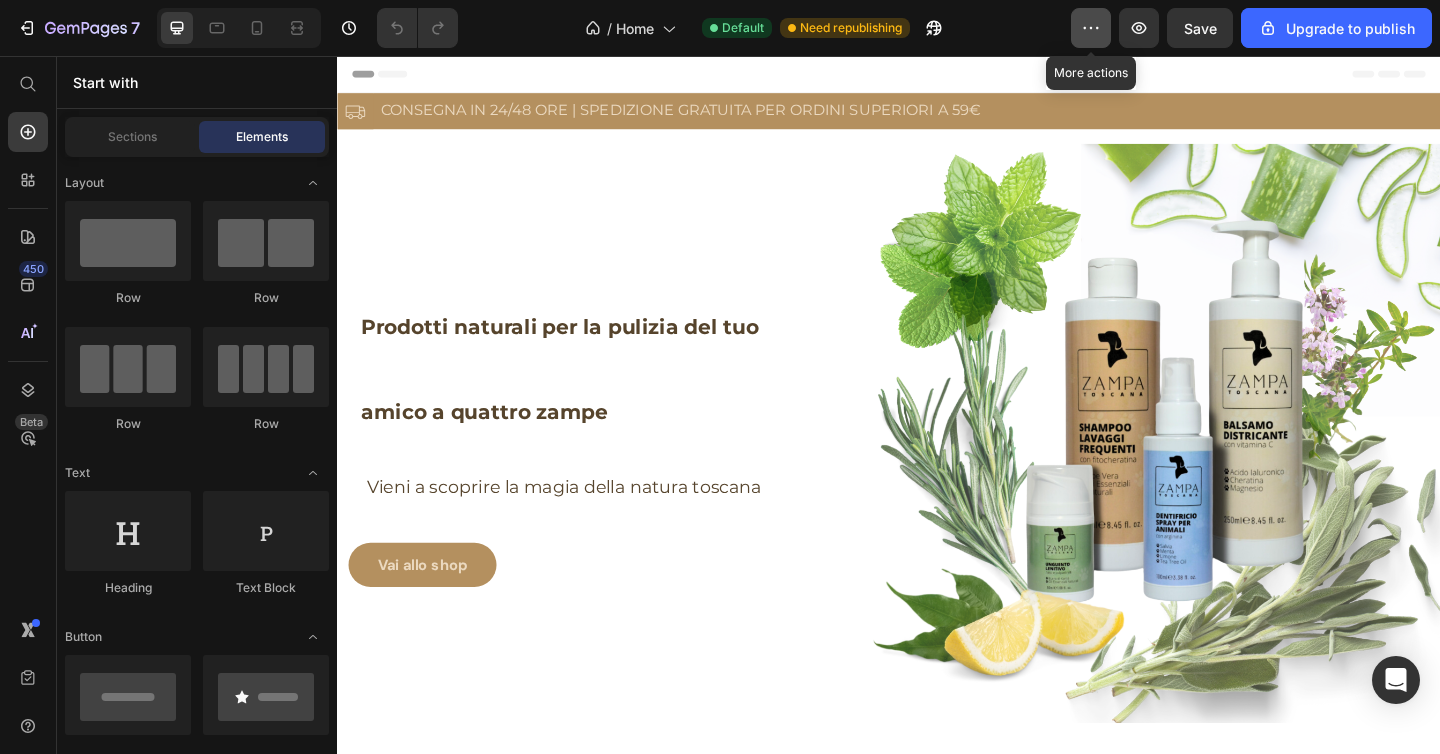 click 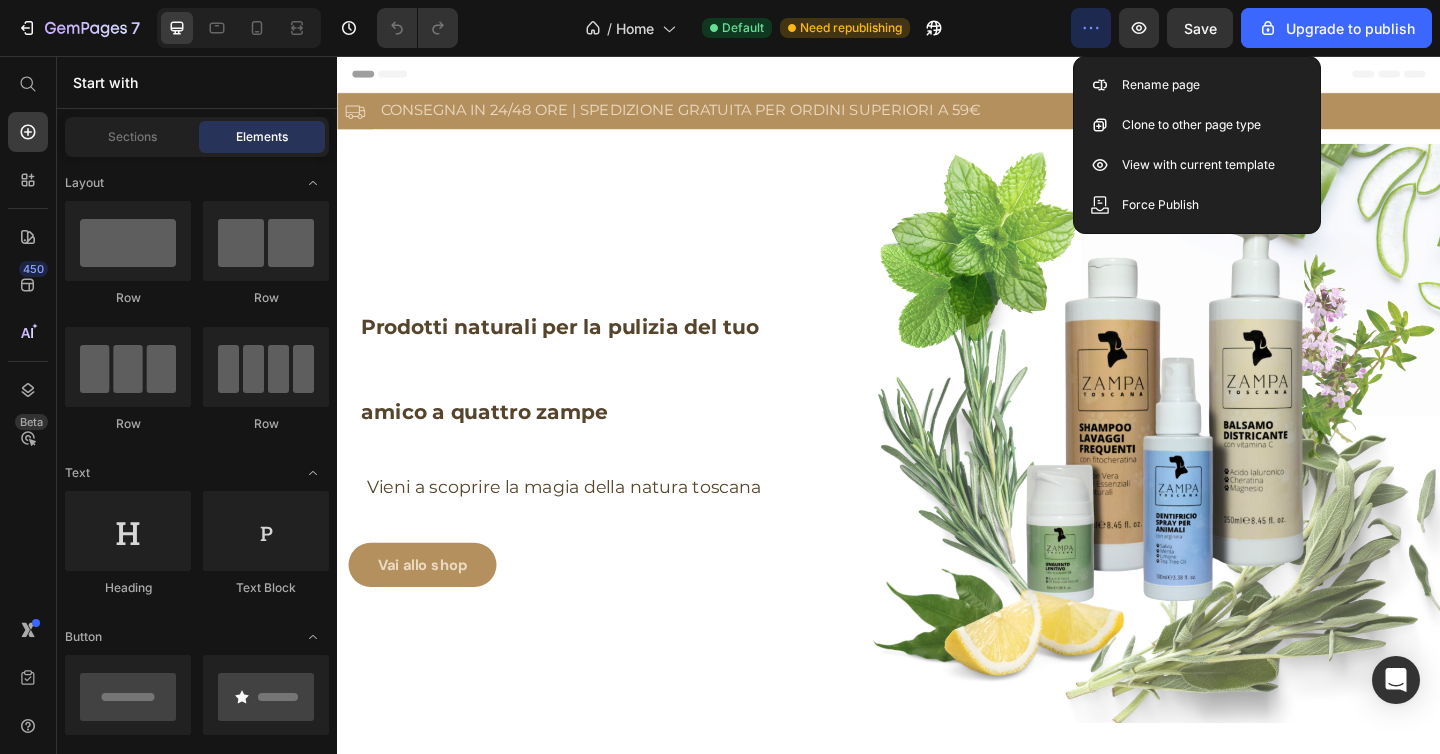 click on "Header" at bounding box center [937, 76] 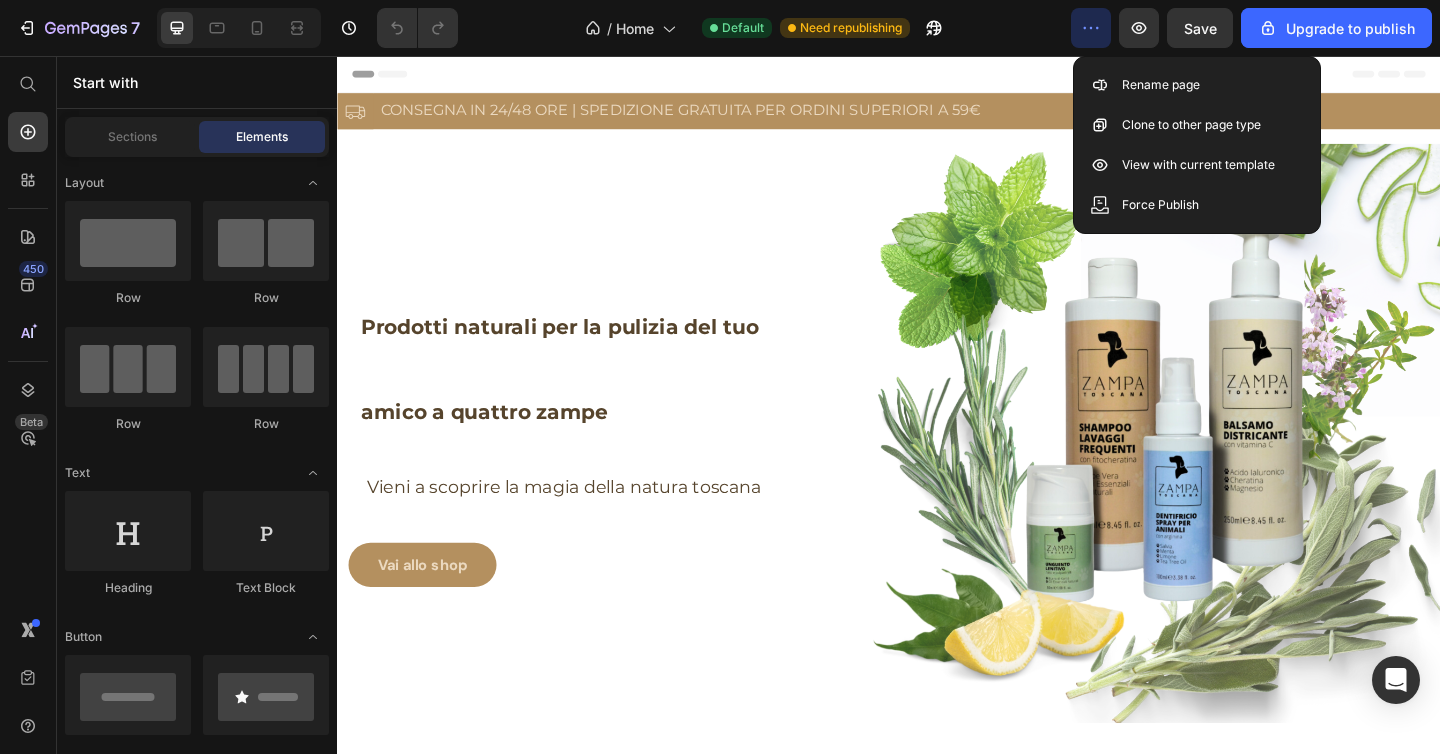 click on "Header" at bounding box center [937, 76] 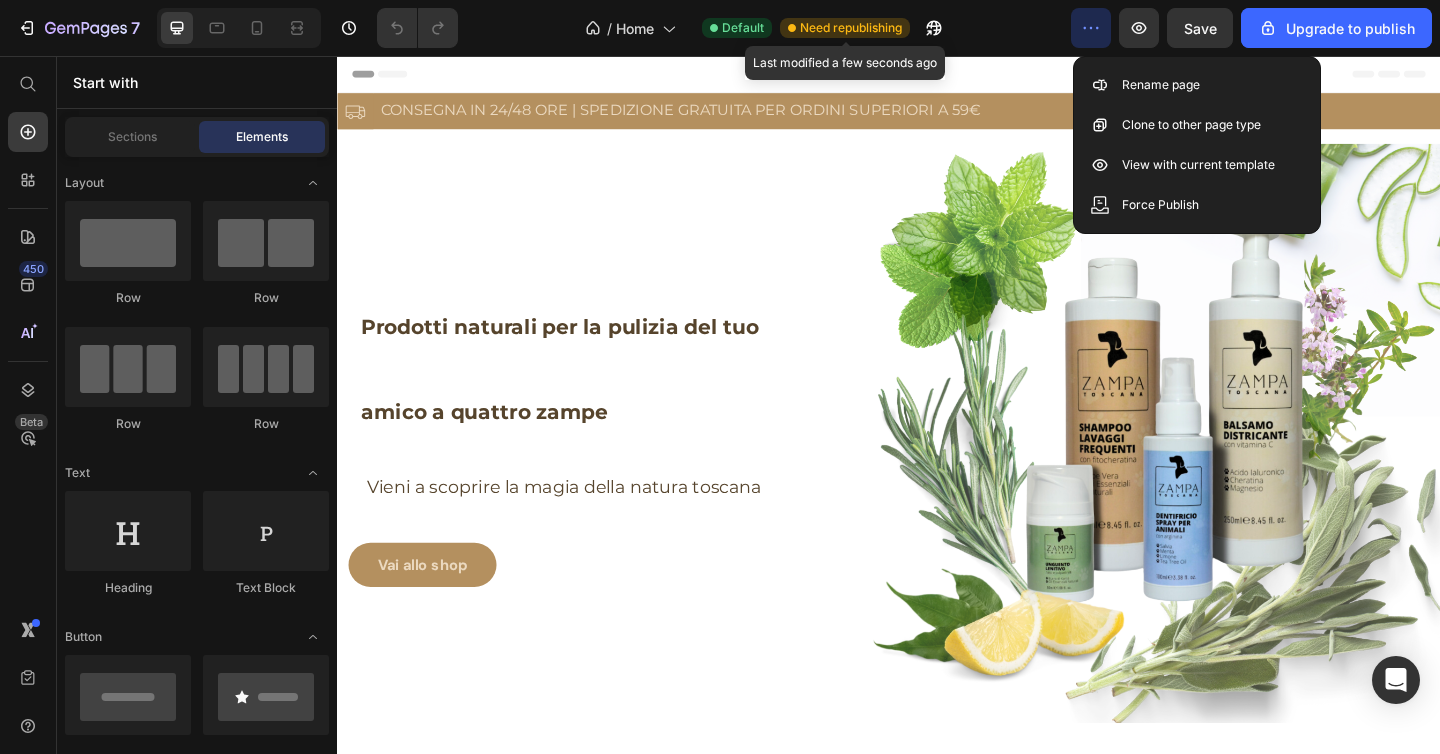 click on "Need republishing" at bounding box center (851, 28) 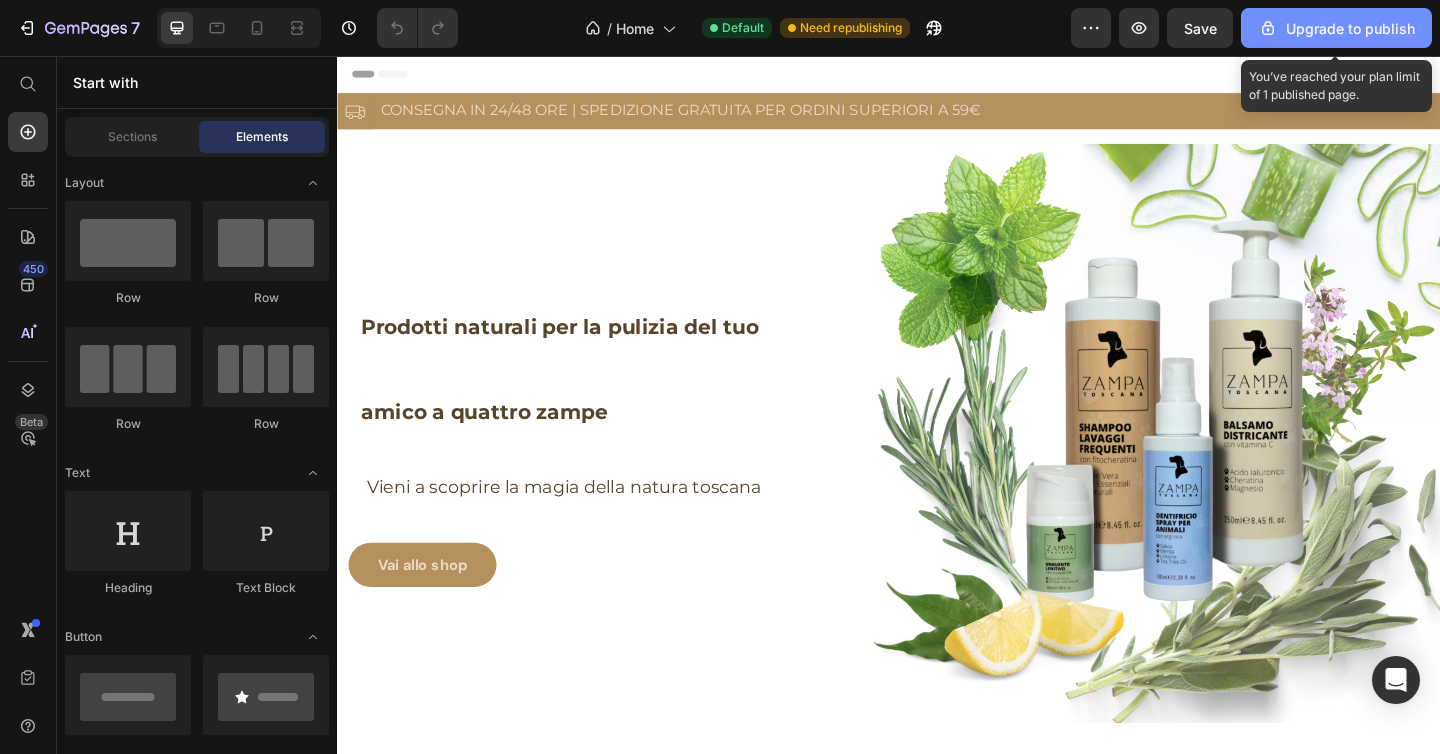 click on "Upgrade to publish" at bounding box center (1336, 28) 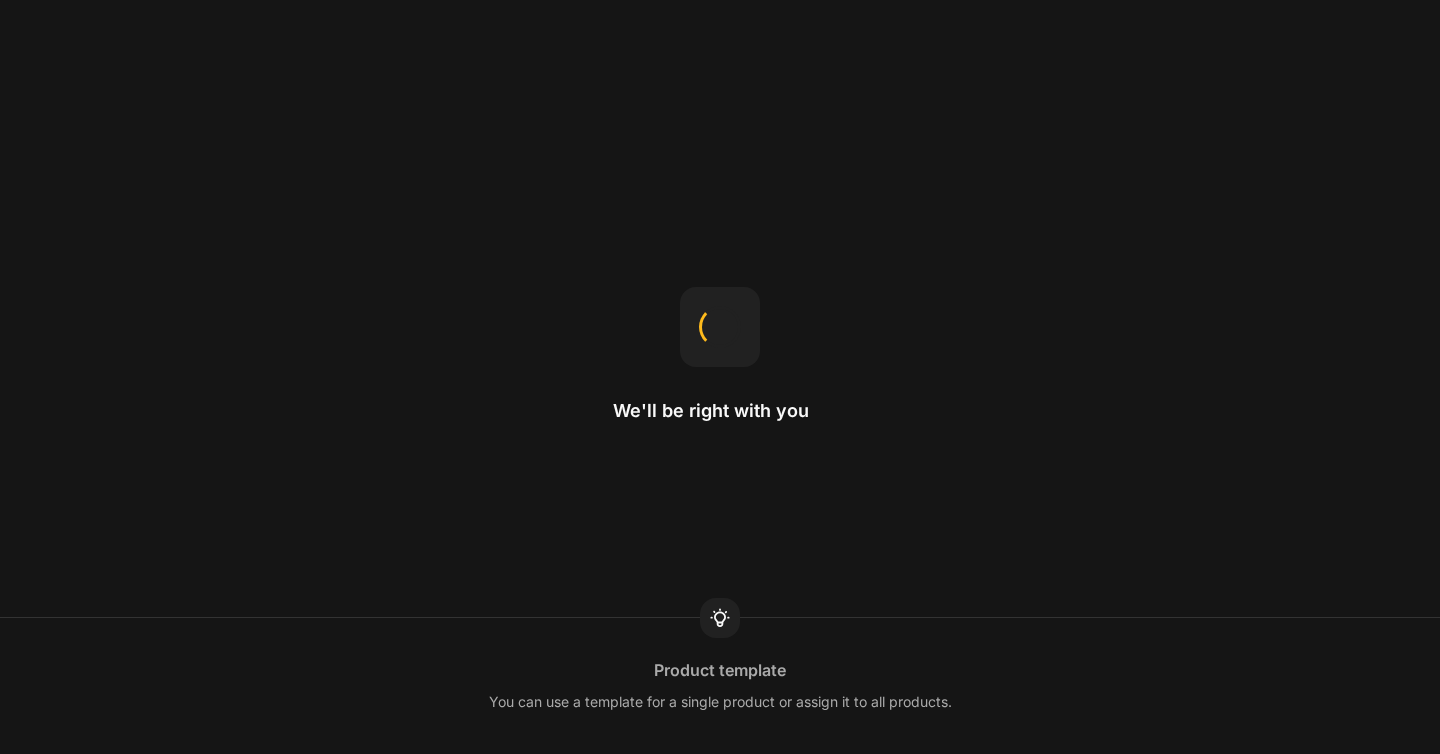 scroll, scrollTop: 0, scrollLeft: 0, axis: both 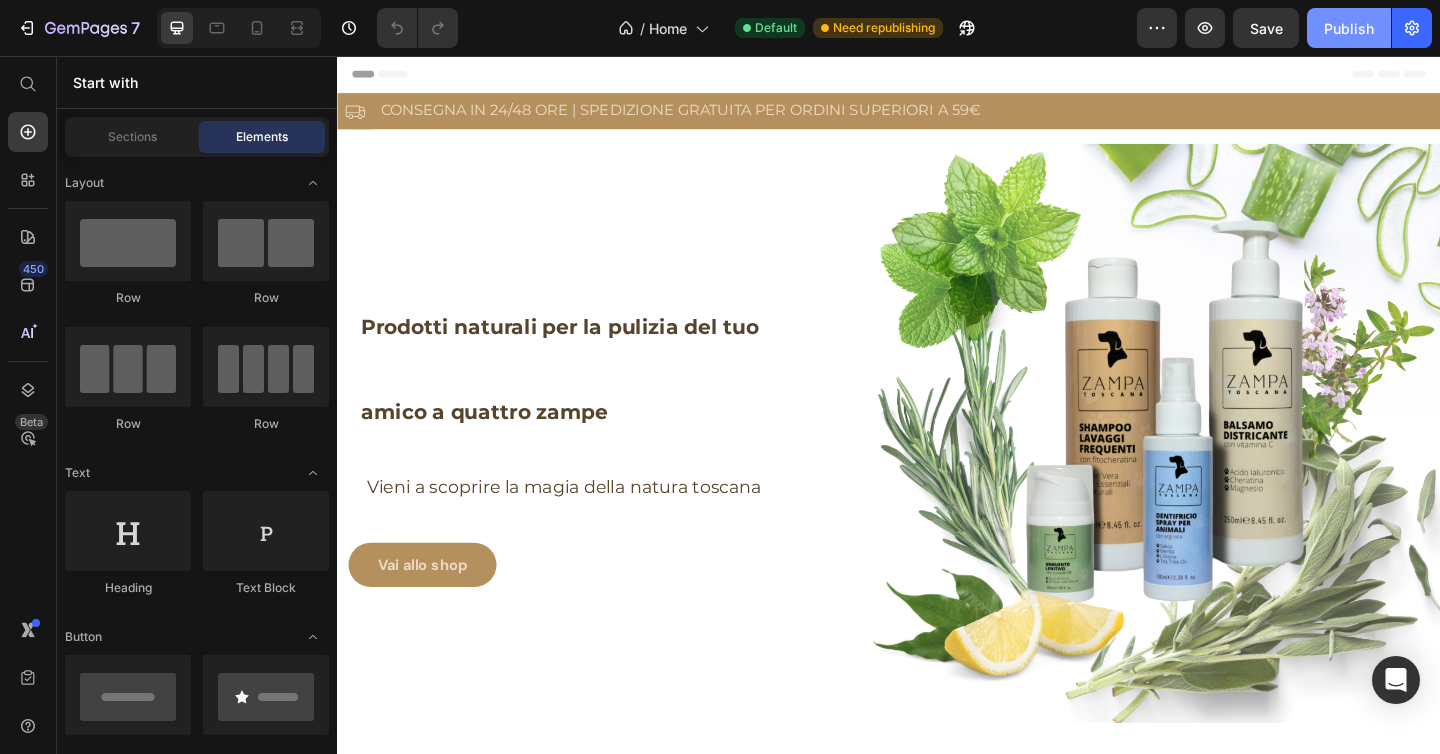click on "Publish" 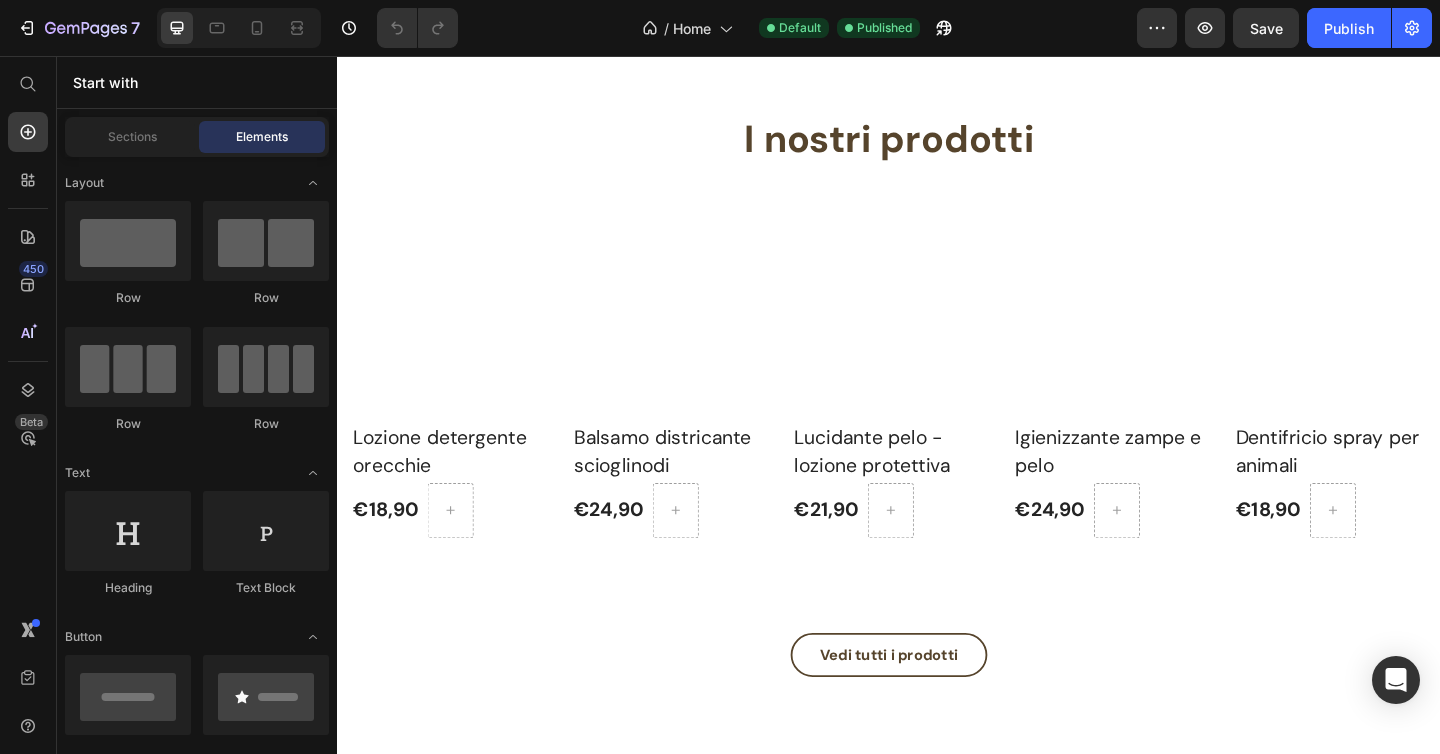 scroll, scrollTop: 1547, scrollLeft: 0, axis: vertical 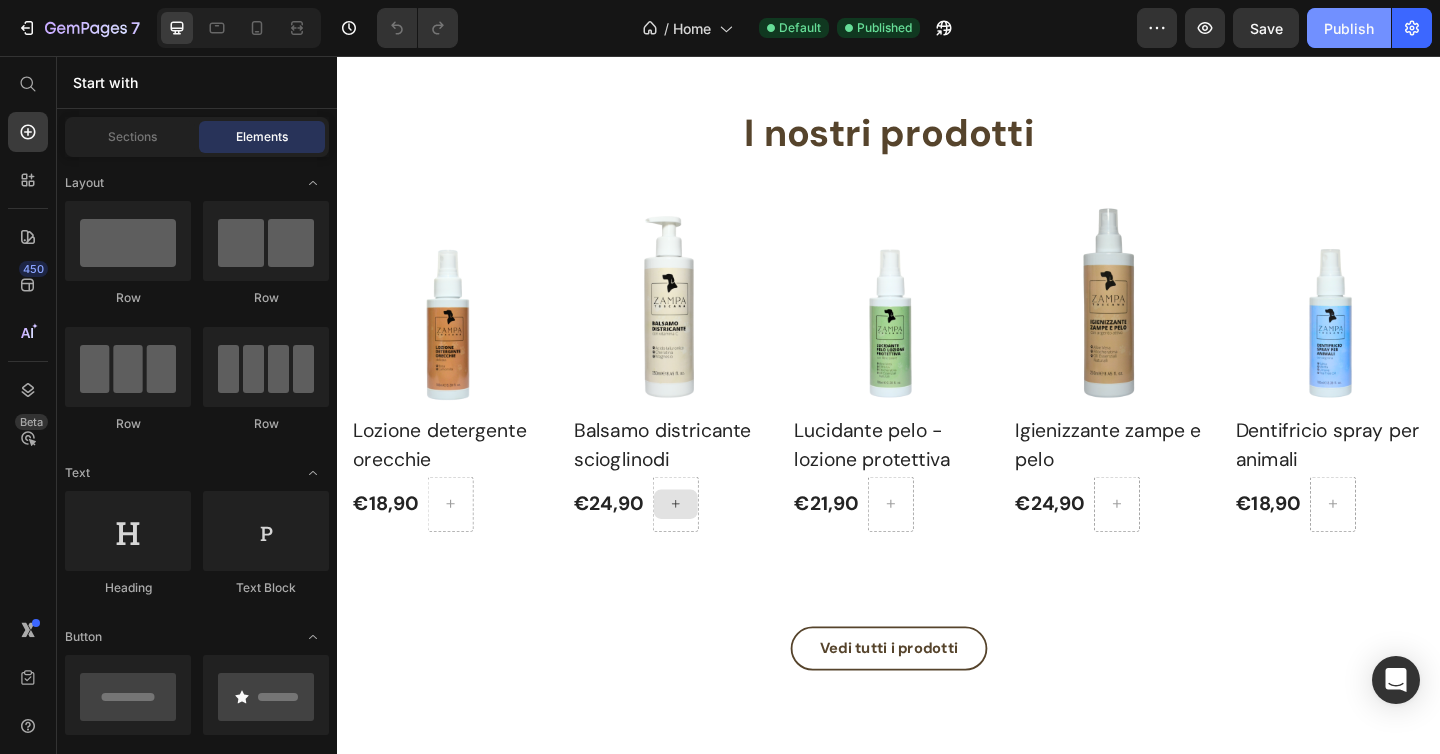click on "Publish" at bounding box center [1349, 28] 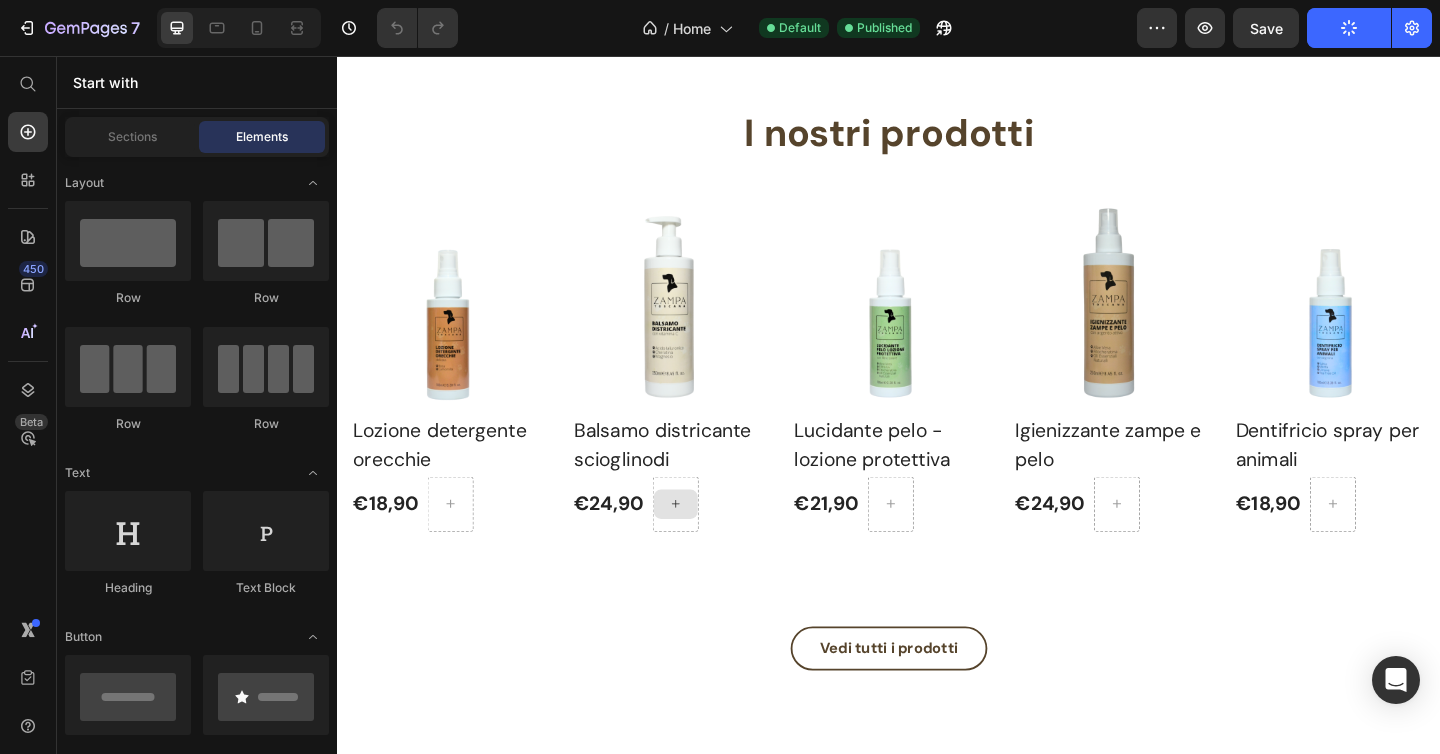 click on "Publish" 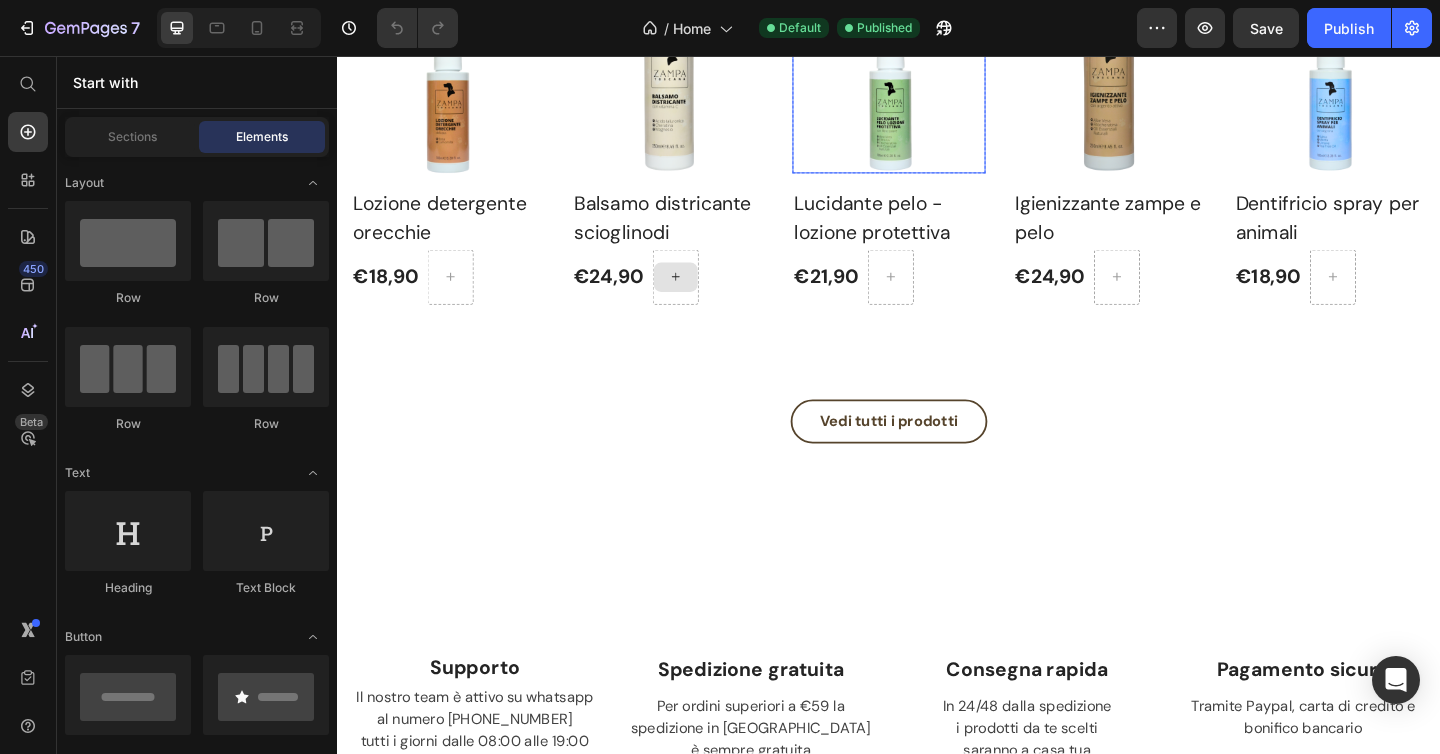 scroll, scrollTop: 1847, scrollLeft: 0, axis: vertical 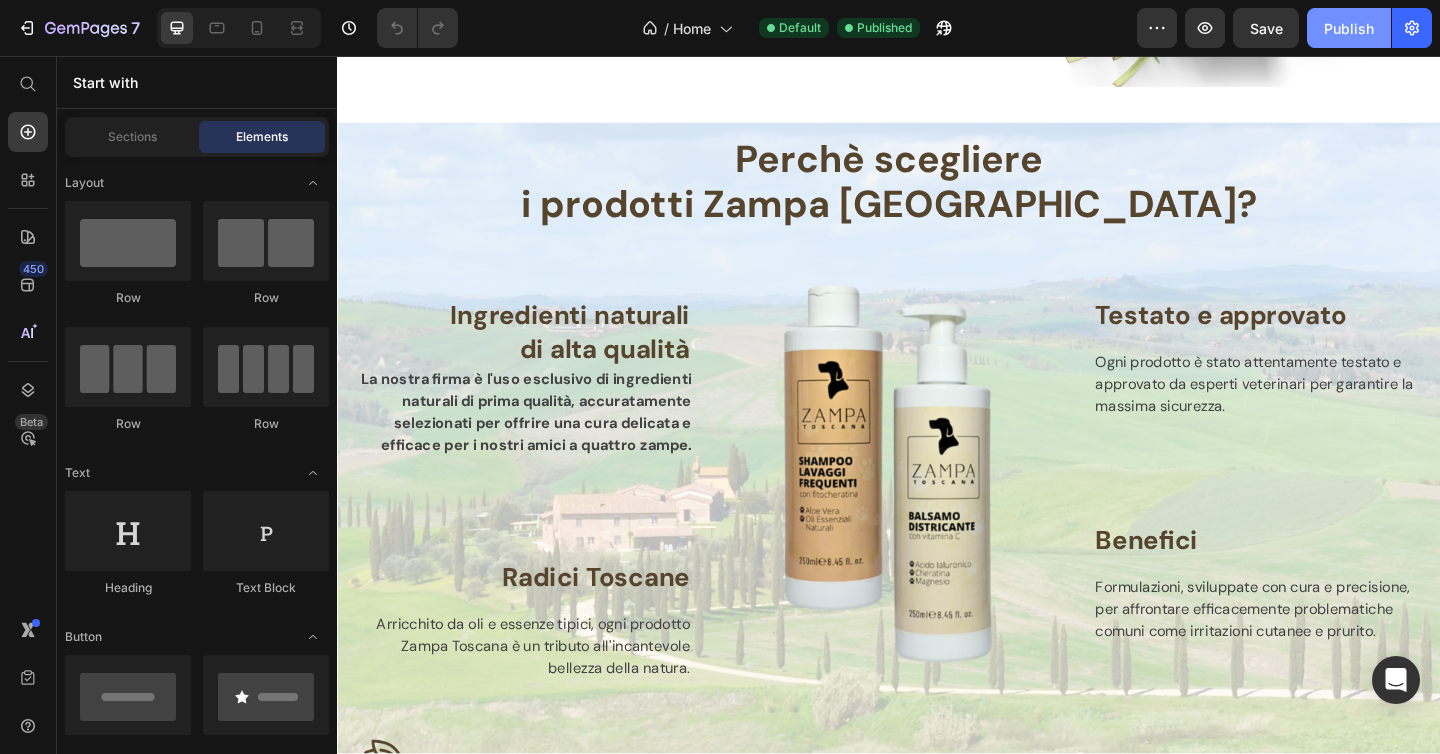 click on "Publish" at bounding box center (1349, 28) 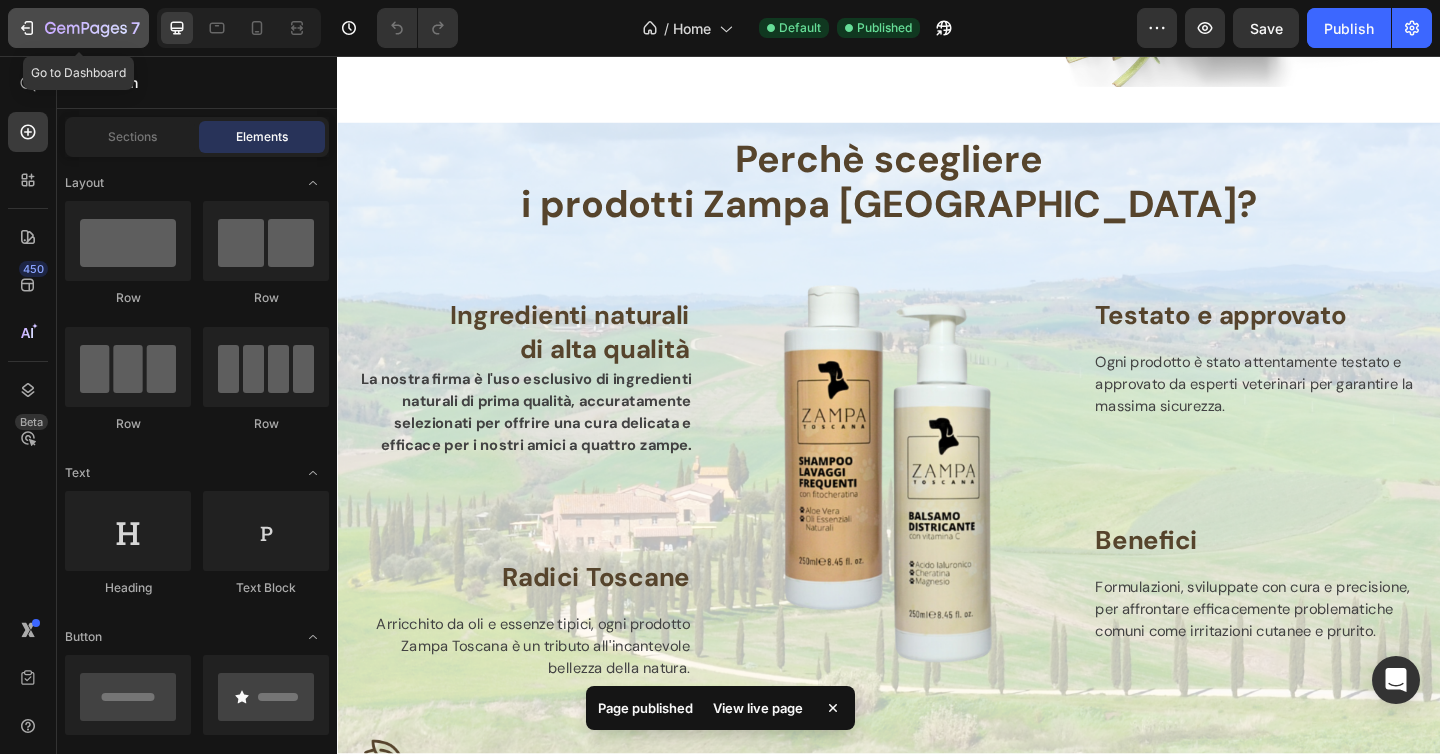 click 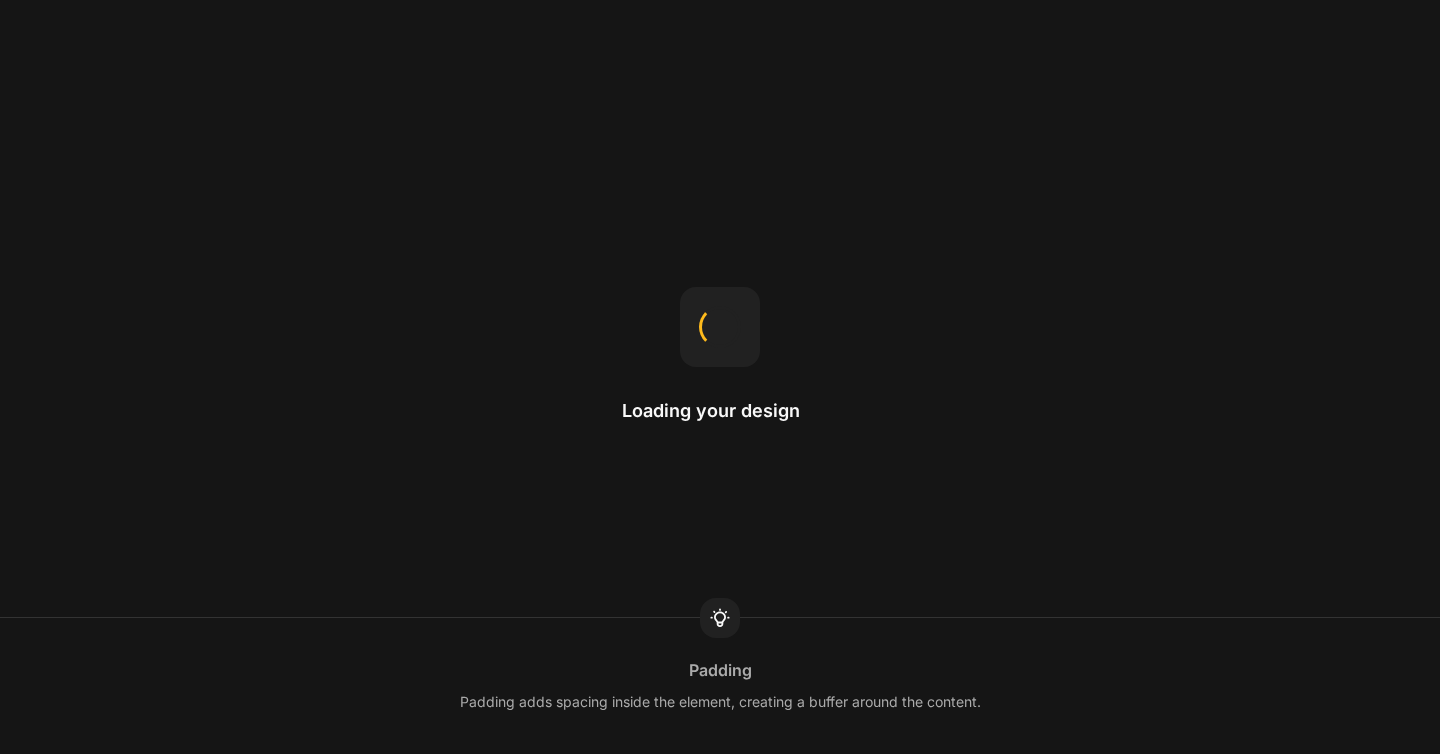 scroll, scrollTop: 0, scrollLeft: 0, axis: both 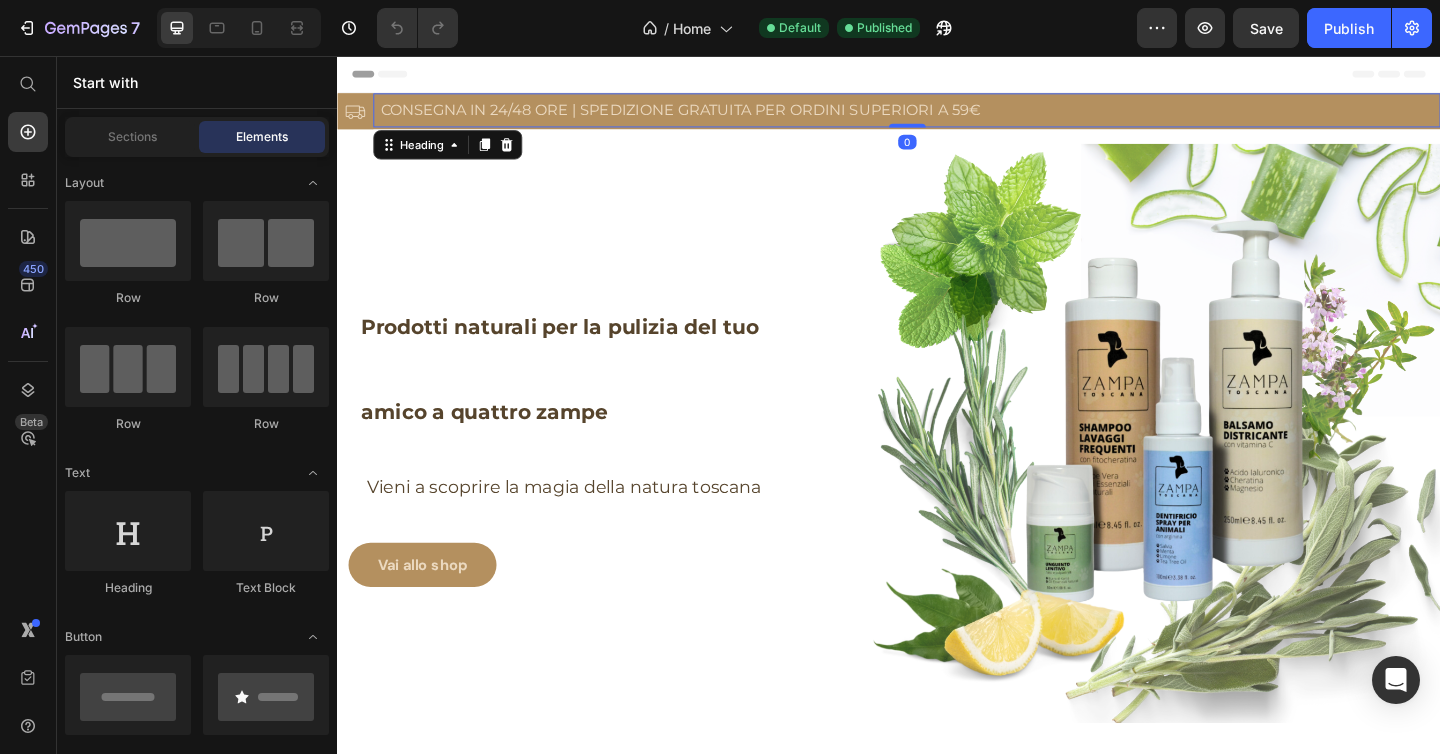 click on "CONSEGNA IN 24/48 ORE | SPEDIZIONE GRATUITA PER ORDINI SUPERIORI A 59€" at bounding box center (956, 115) 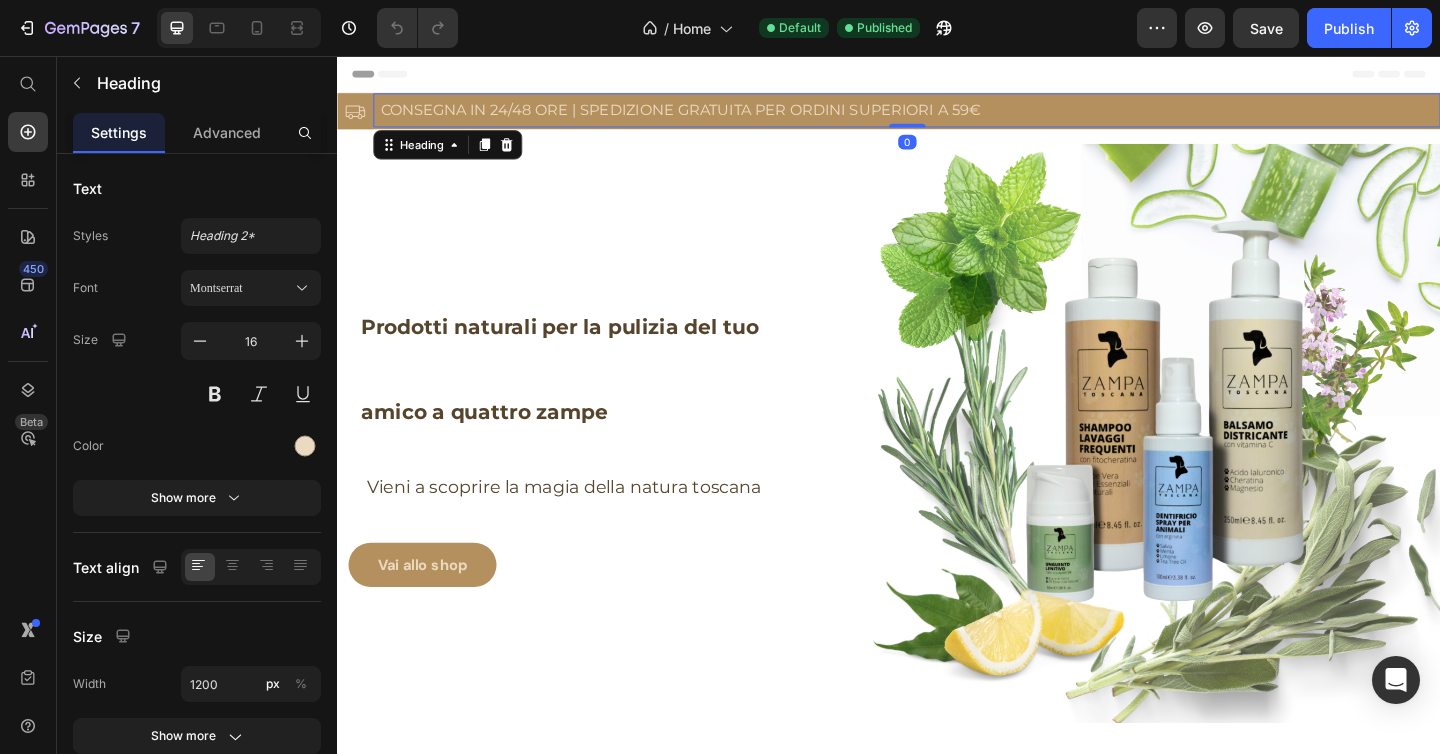 click on "CONSEGNA IN 24/48 ORE | SPEDIZIONE GRATUITA PER ORDINI SUPERIORI A 59€" at bounding box center (956, 115) 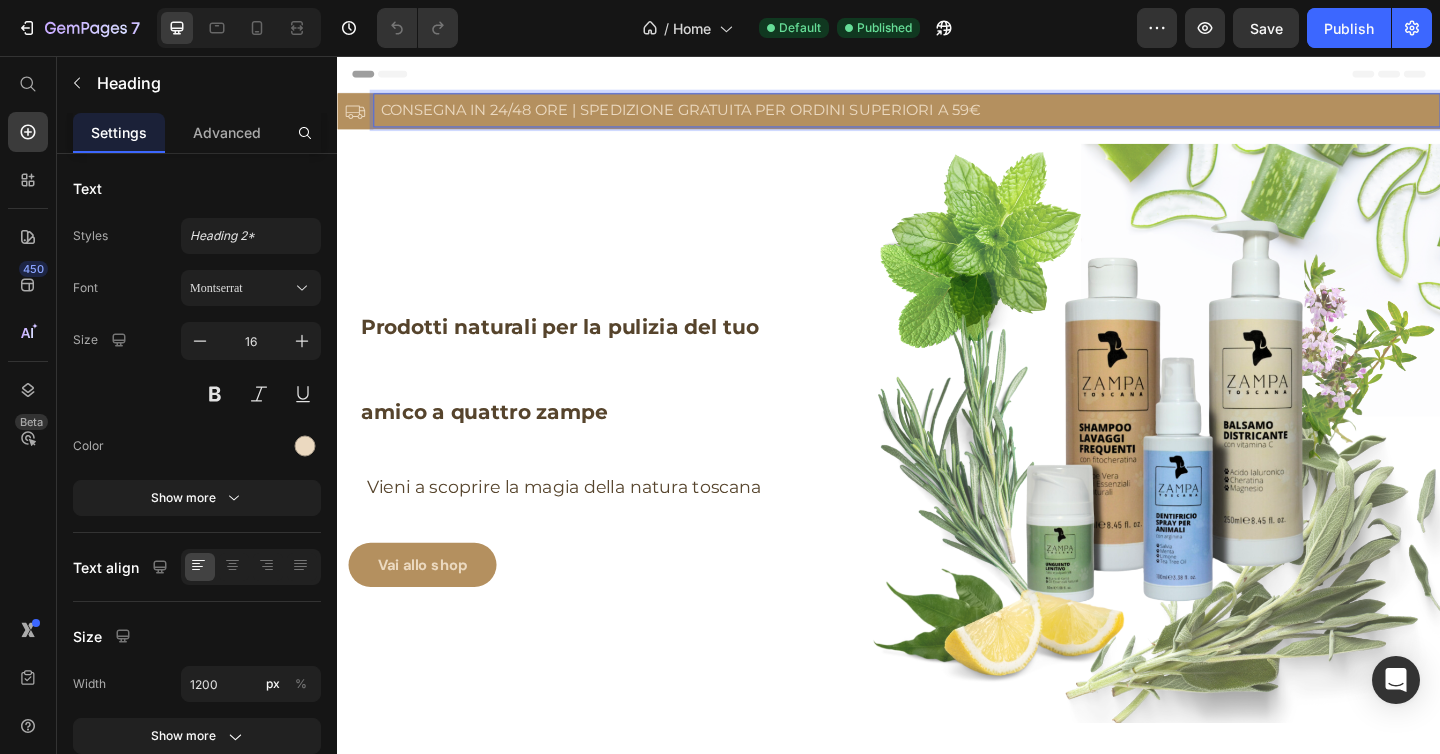click on "CONSEGNA IN 24/48 ORE | SPEDIZIONE GRATUITA PER ORDINI SUPERIORI A 59€" at bounding box center (956, 115) 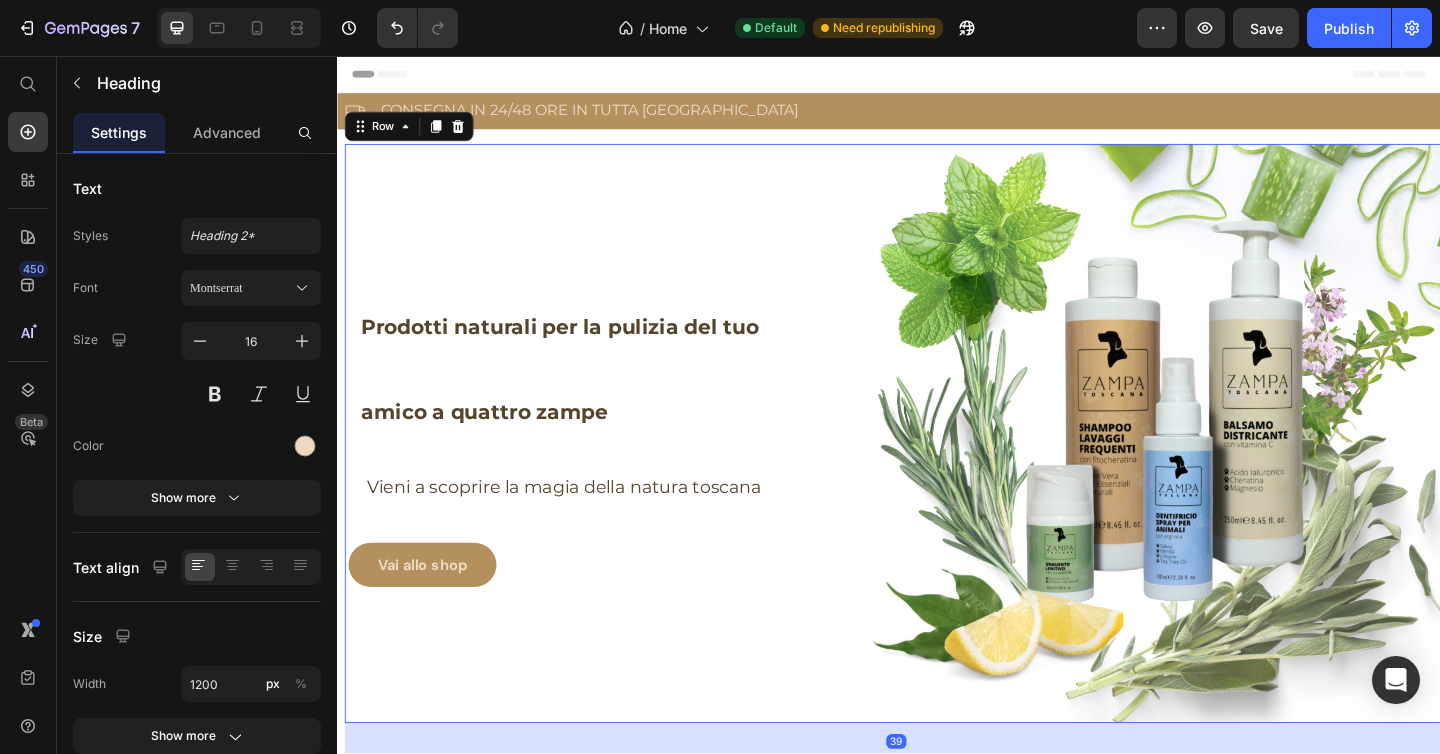 click on "Prodotti naturali per la pulizia del tuo amico a quattro zampe Text Block Row Vieni a scoprire la magia della natura toscana  Text block Vai allo shop Button Row" at bounding box center (595, 467) 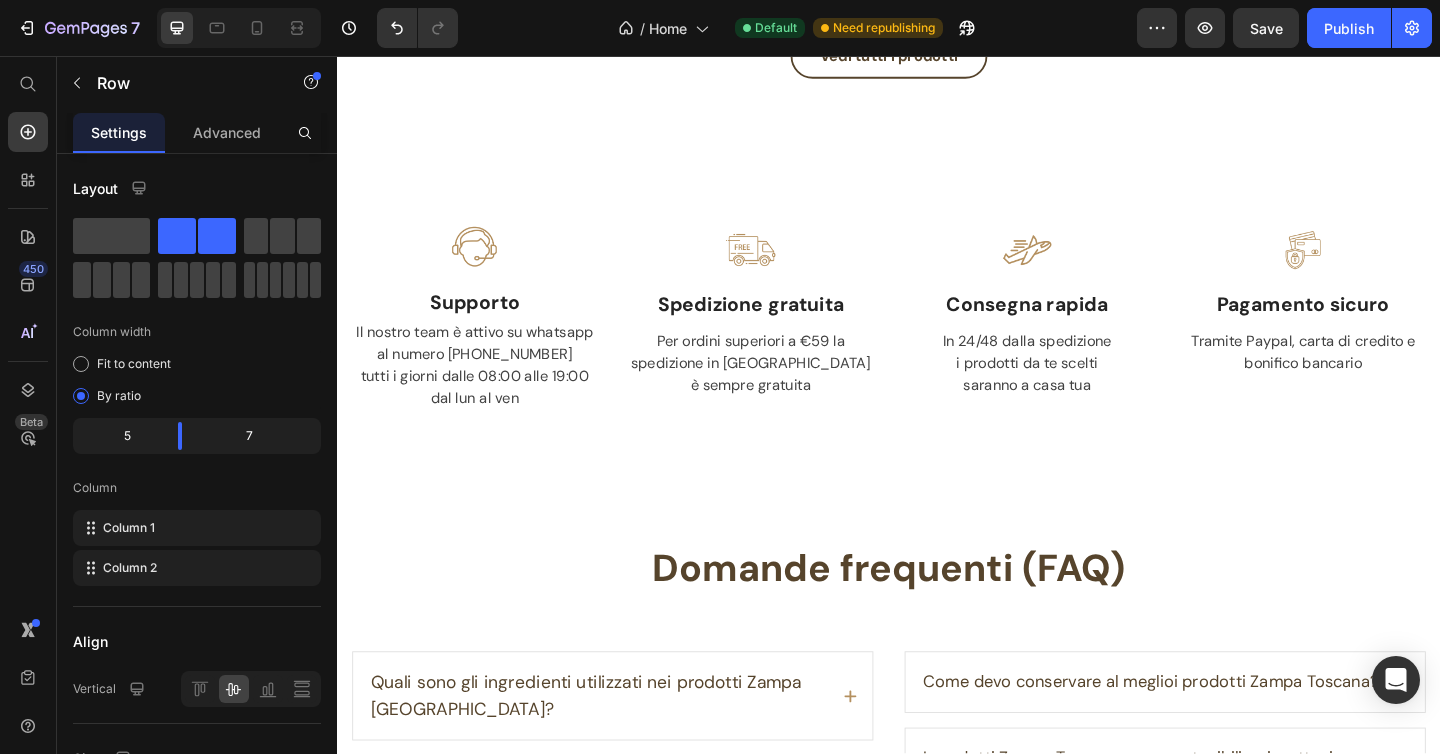 scroll, scrollTop: 2192, scrollLeft: 0, axis: vertical 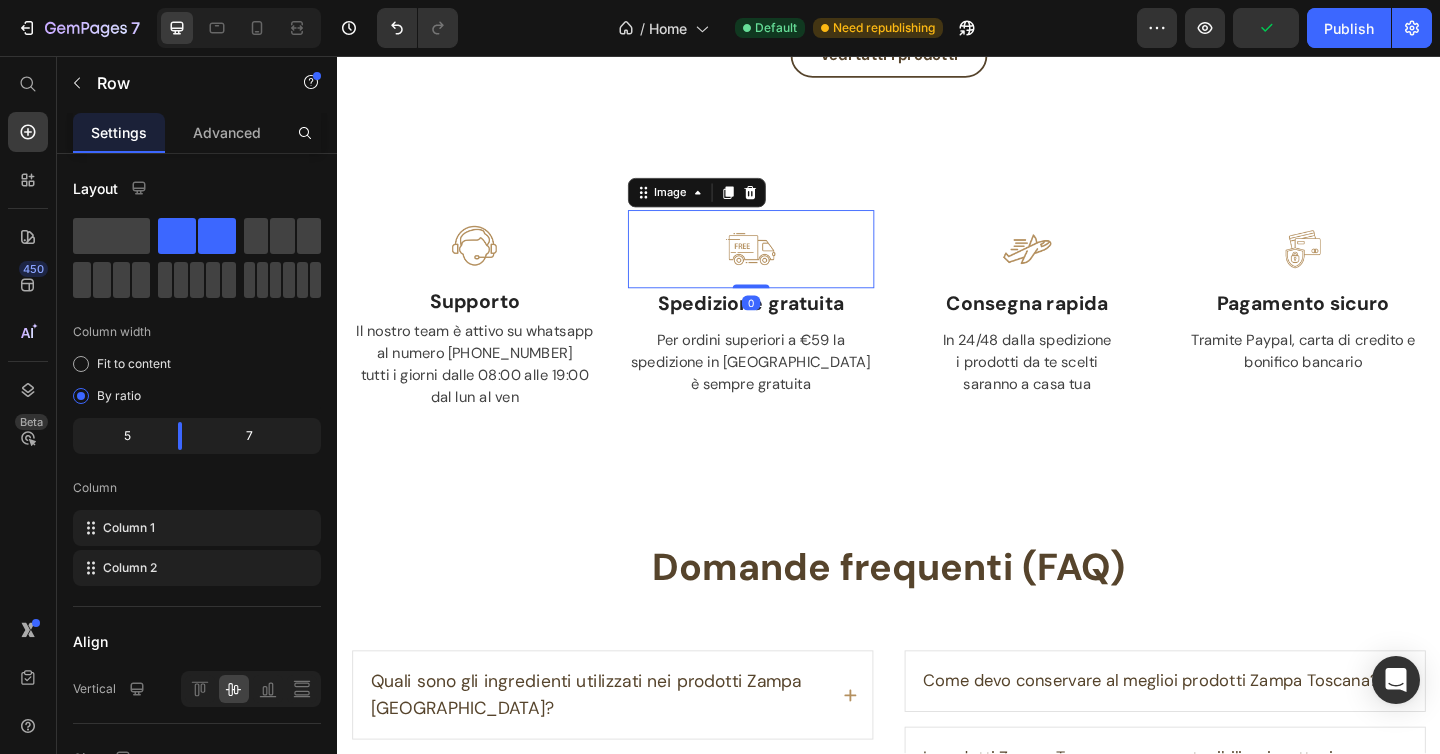 click at bounding box center [787, 266] 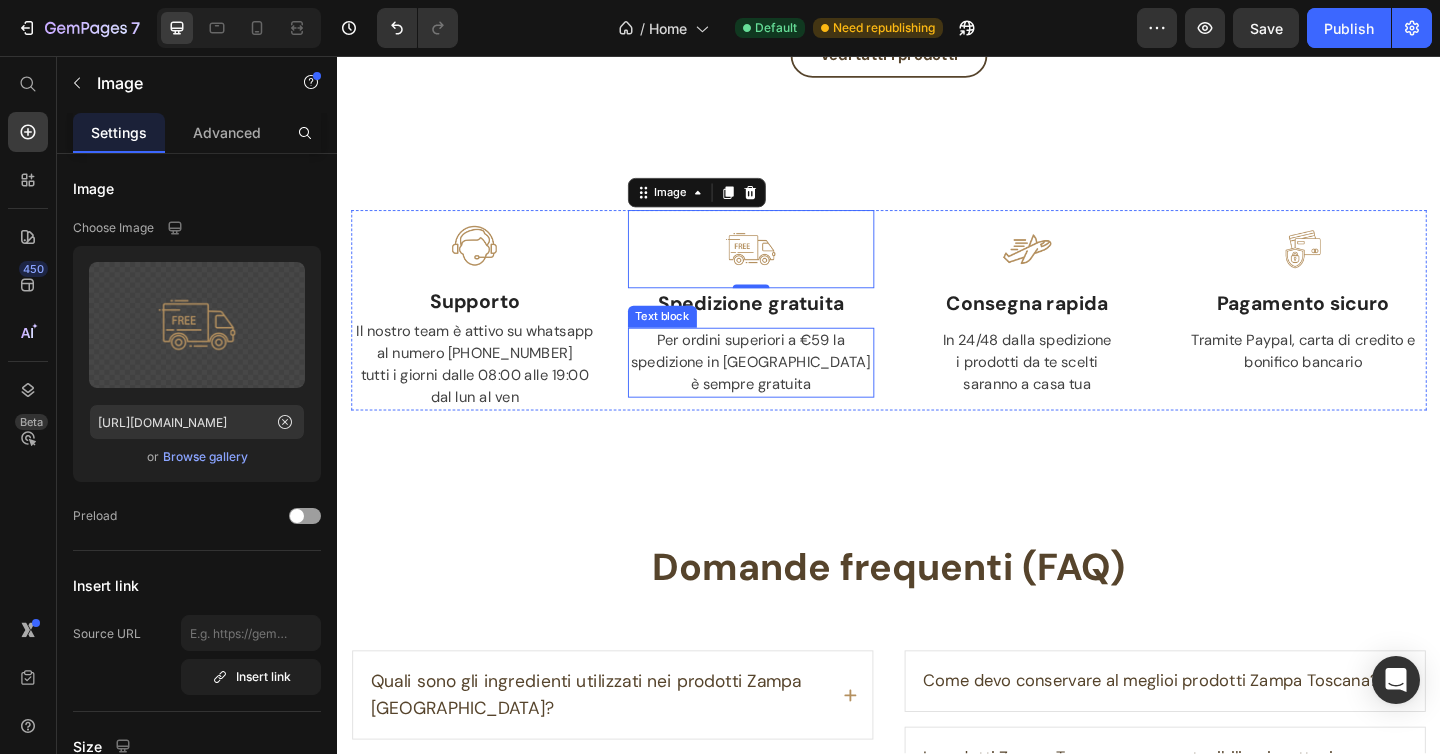 click on "Per ordini superiori a €59 la spedizione in [GEOGRAPHIC_DATA] è sempre gratuita" at bounding box center [787, 390] 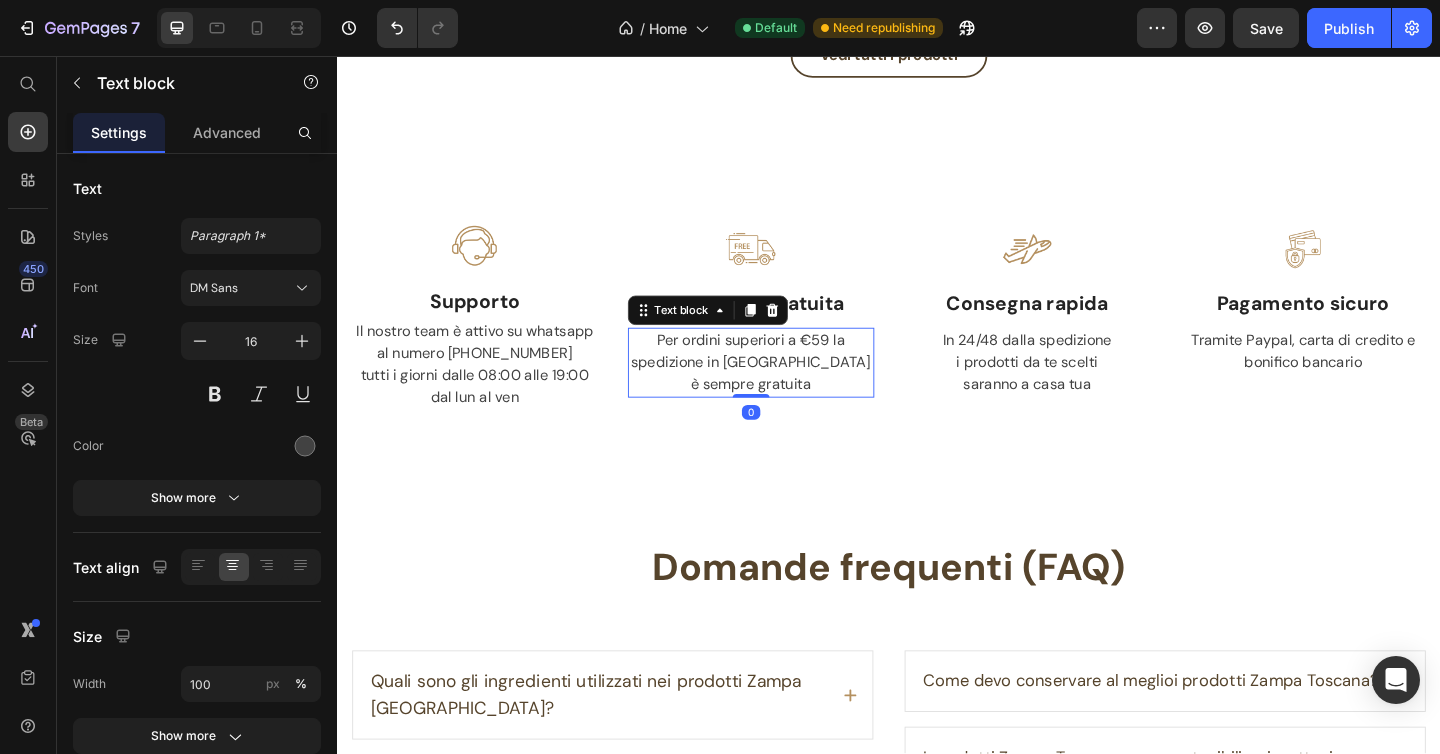 click on "Per ordini superiori a €59 la spedizione in Italia è sempre gratuita" at bounding box center (787, 390) 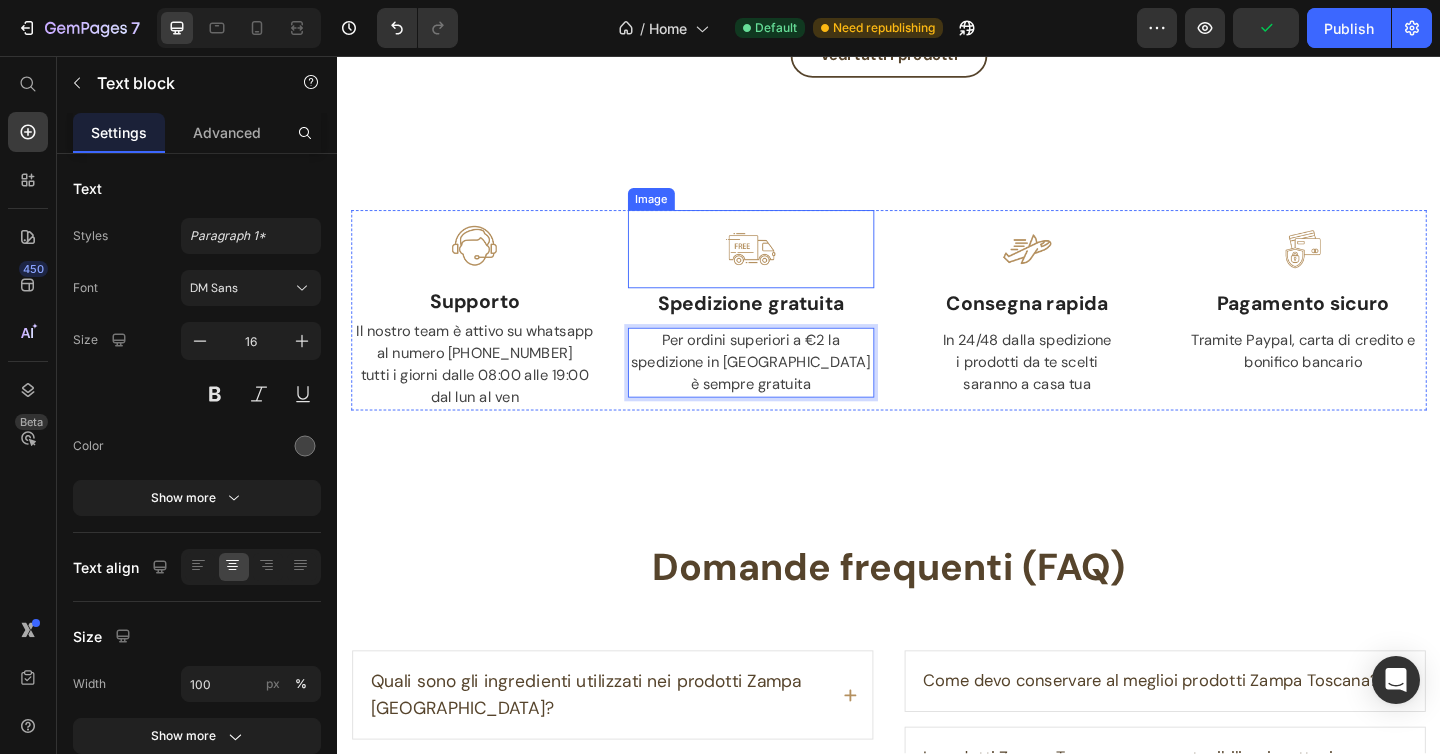 click at bounding box center [787, 266] 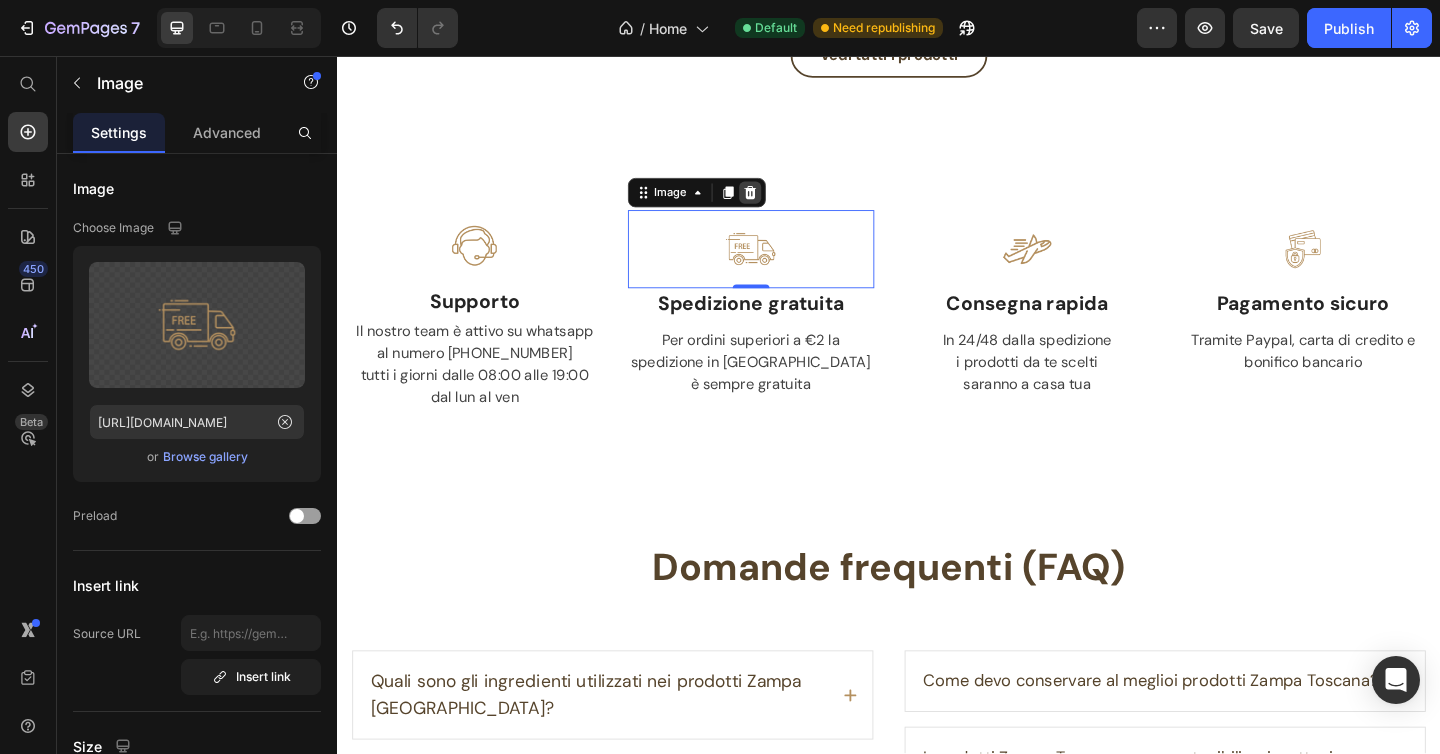 click 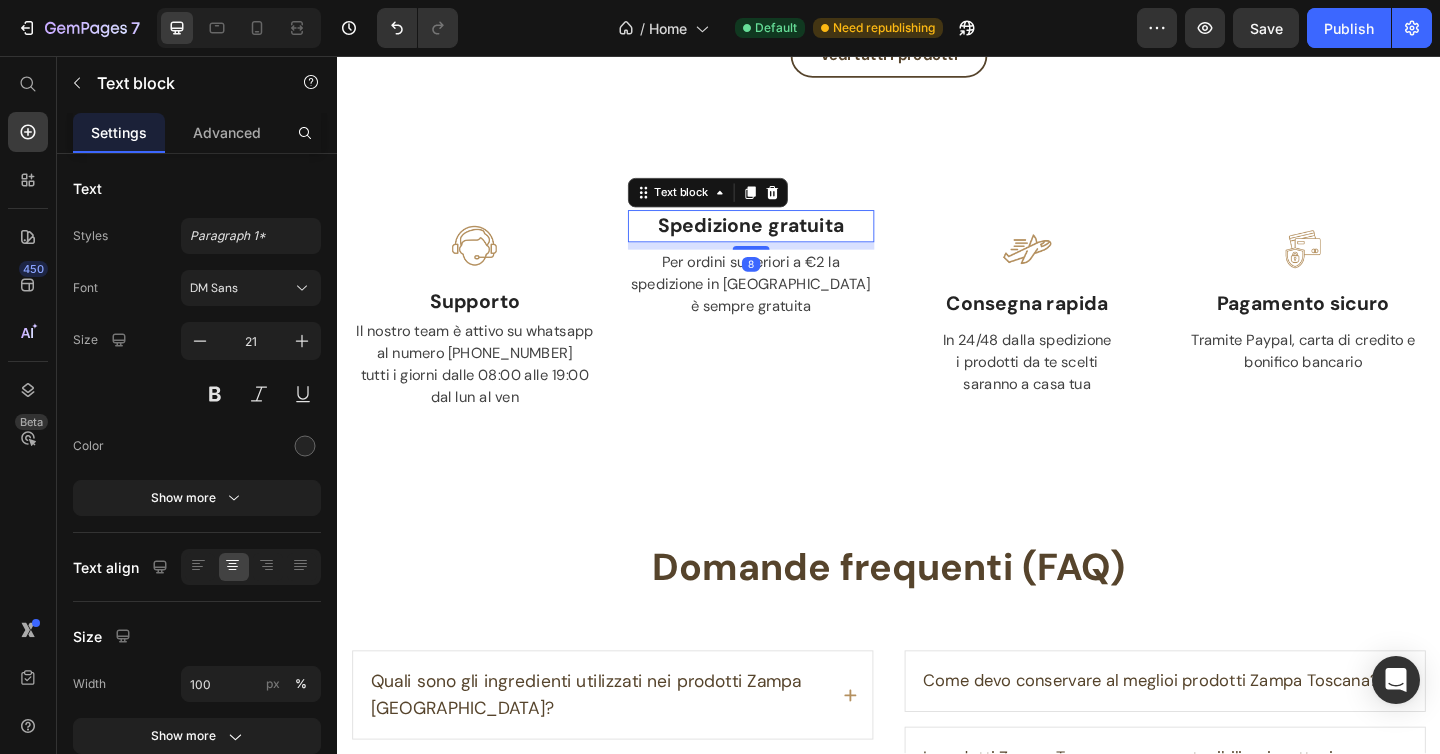 click on "Spedizione gratuita" at bounding box center (787, 242) 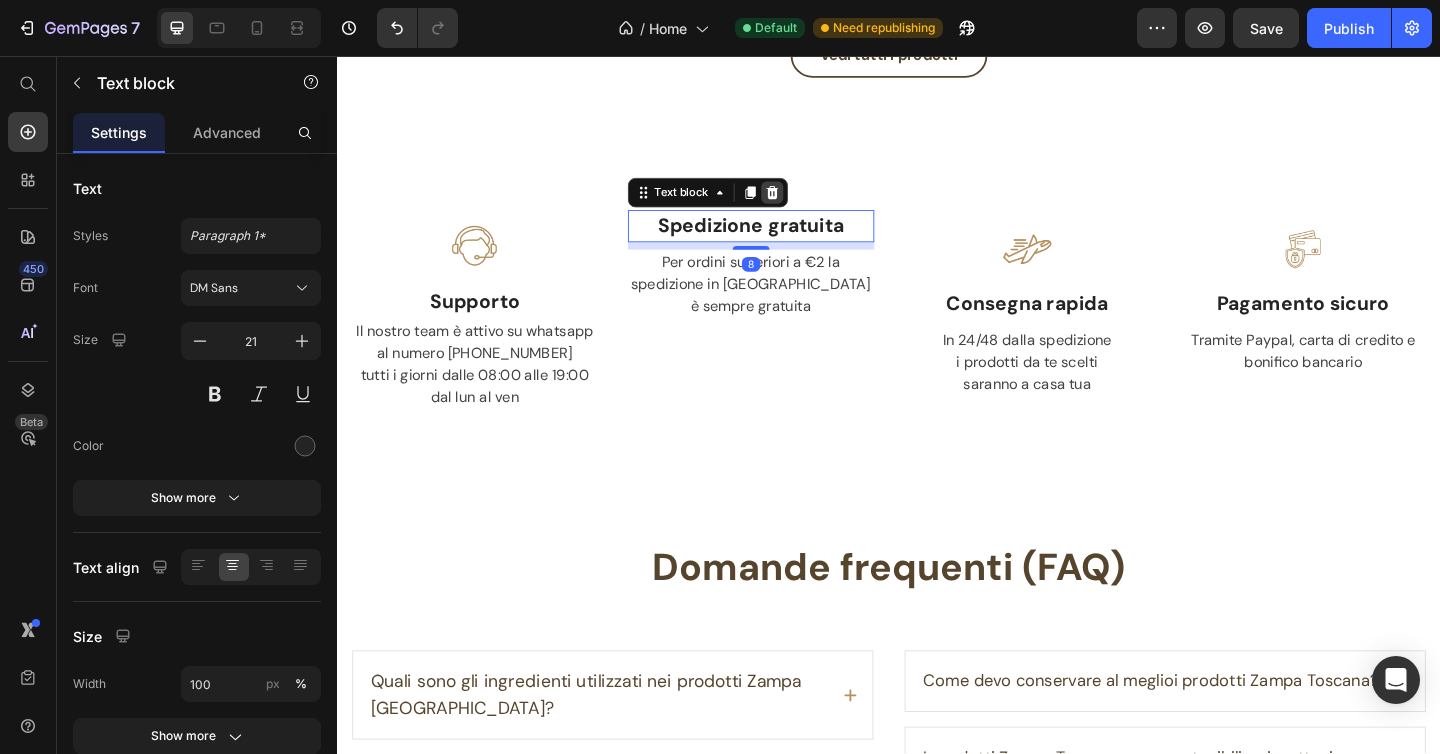 click 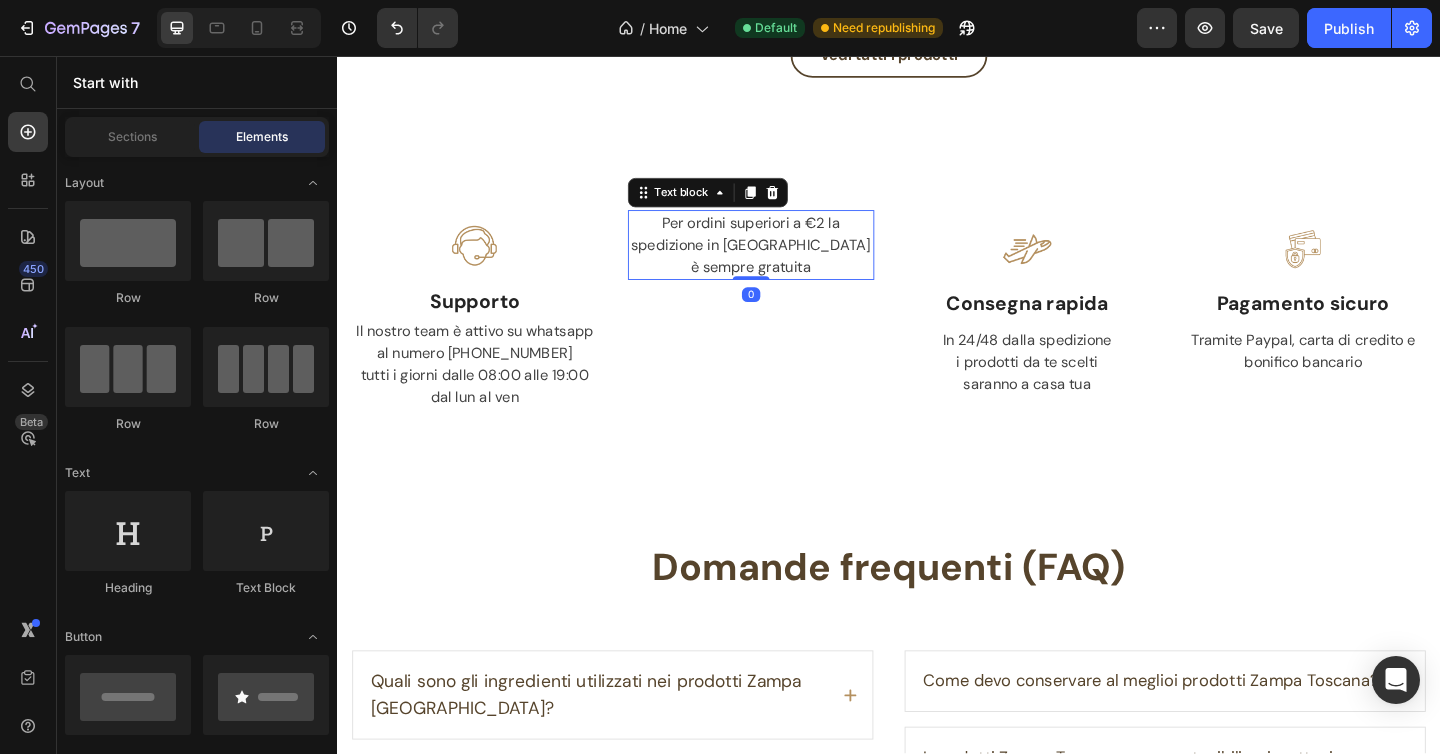 click on "Per ordini superiori a €2 la spedizione in Italia è sempre gratuita" at bounding box center [787, 262] 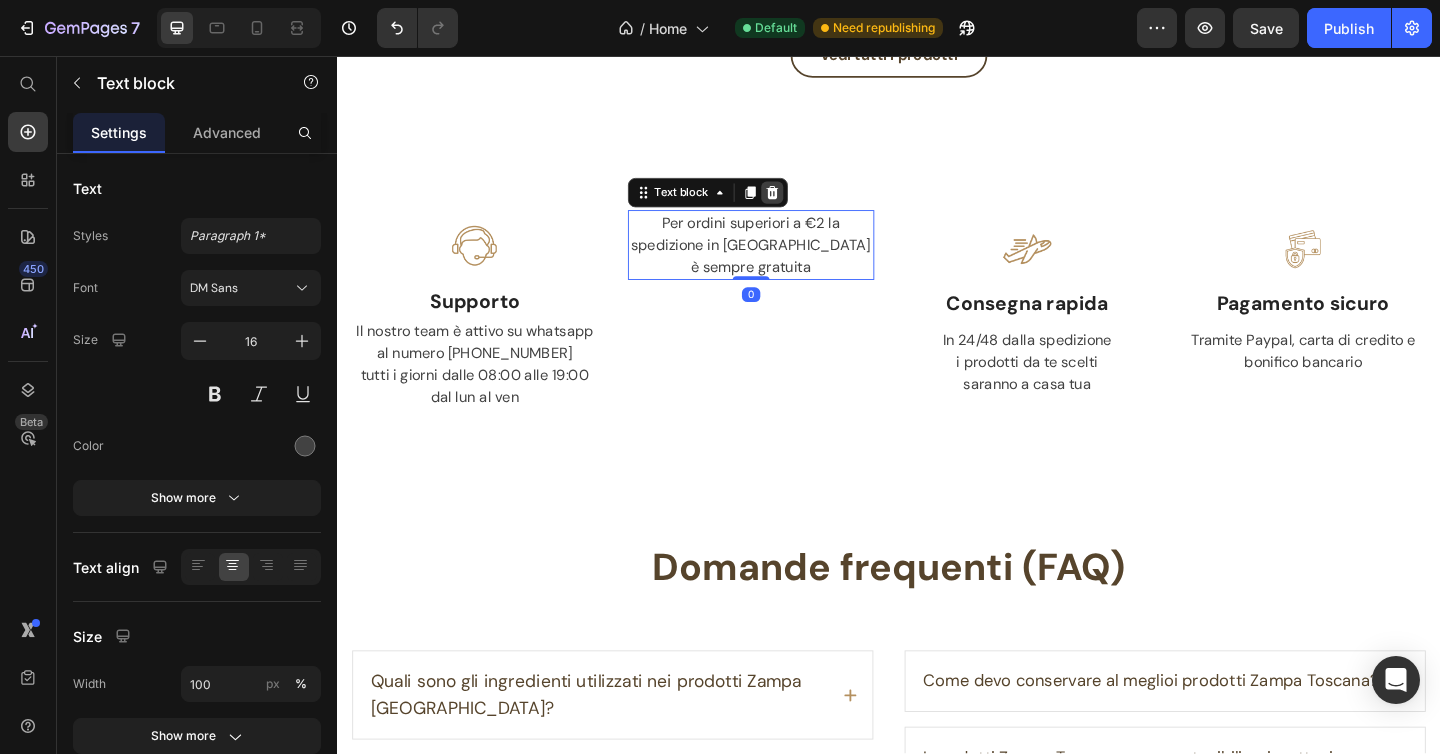 click at bounding box center [810, 205] 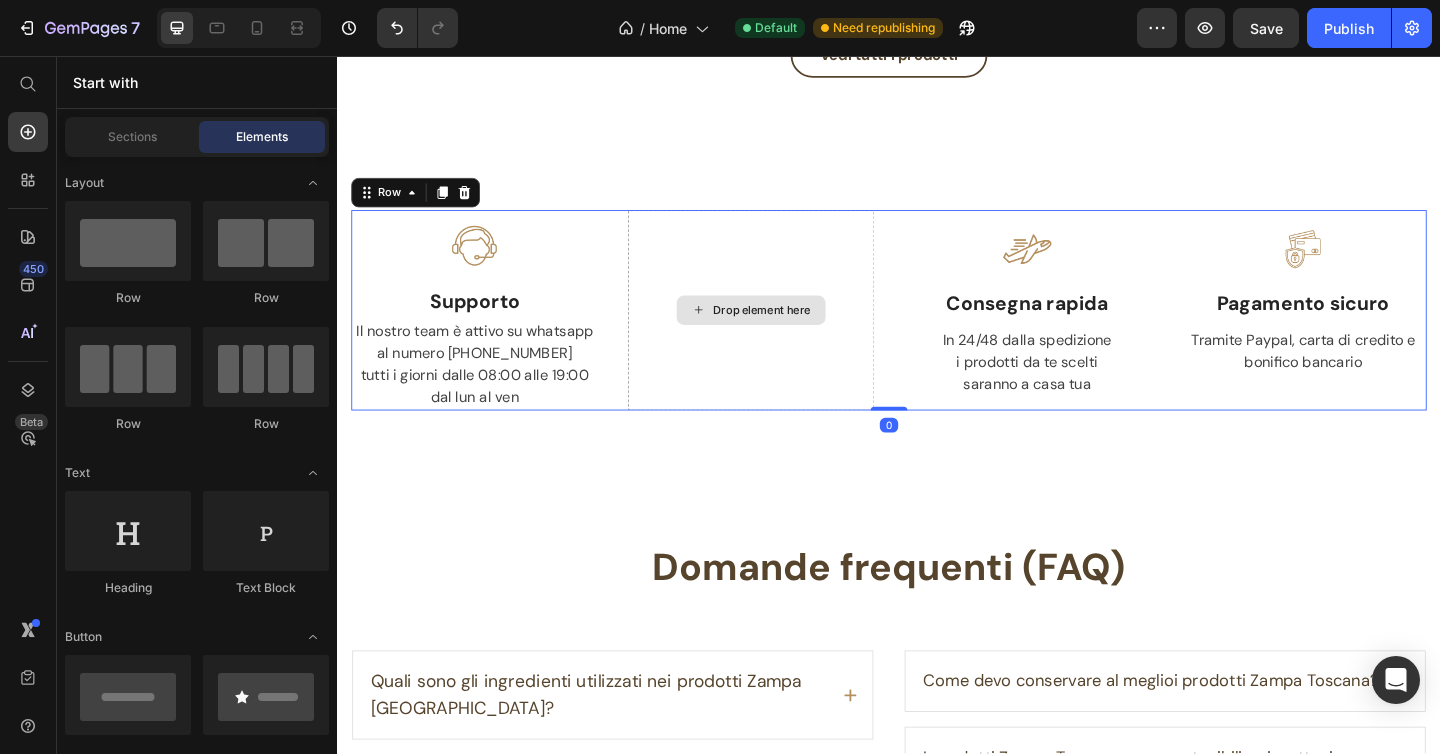 click on "Drop element here" at bounding box center (787, 333) 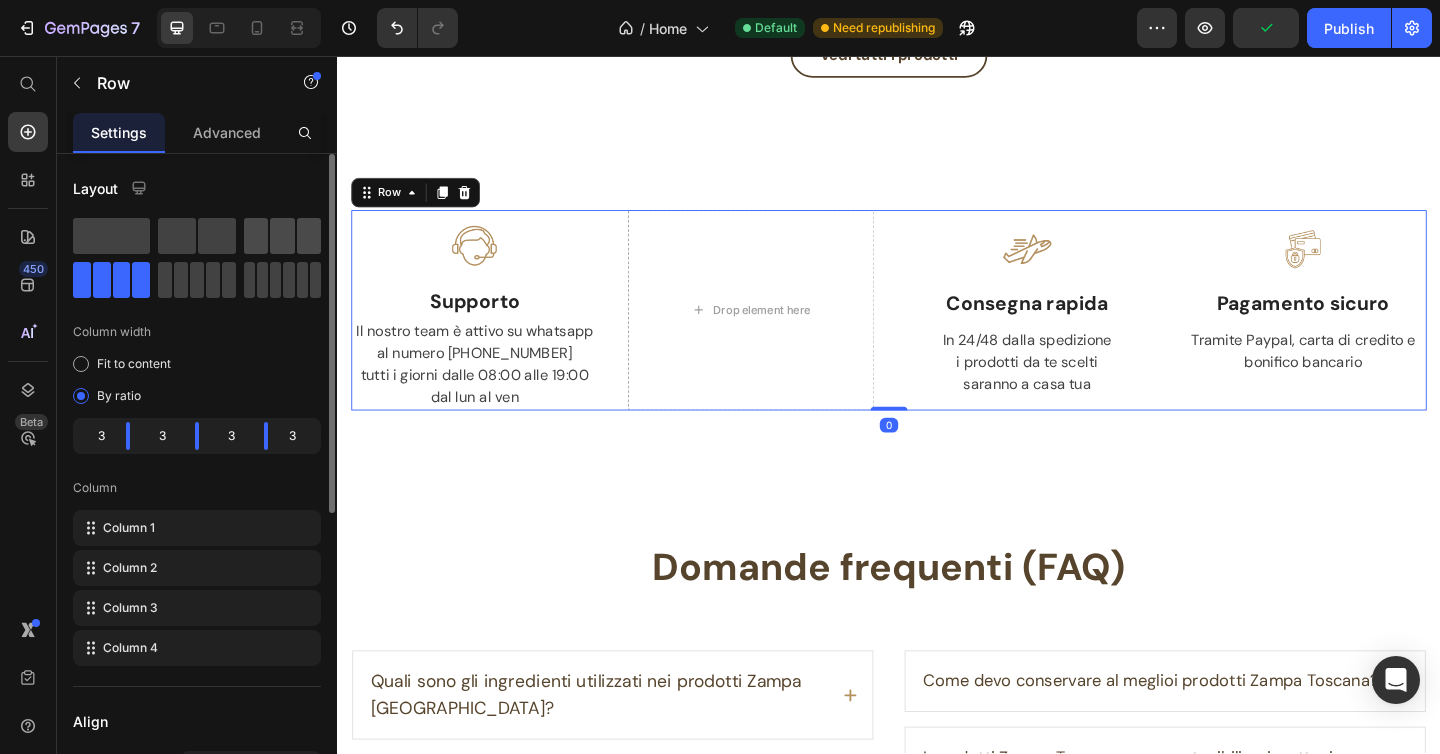 click 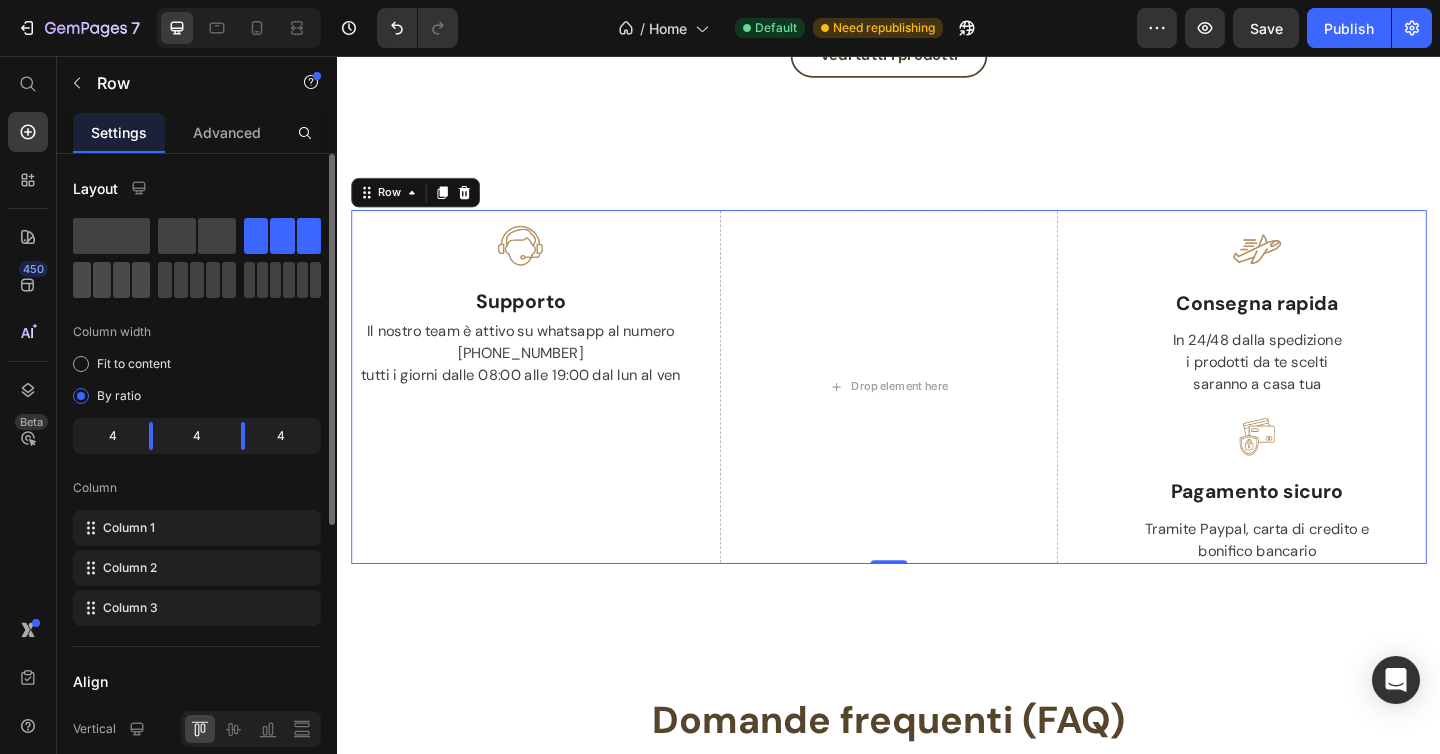 click 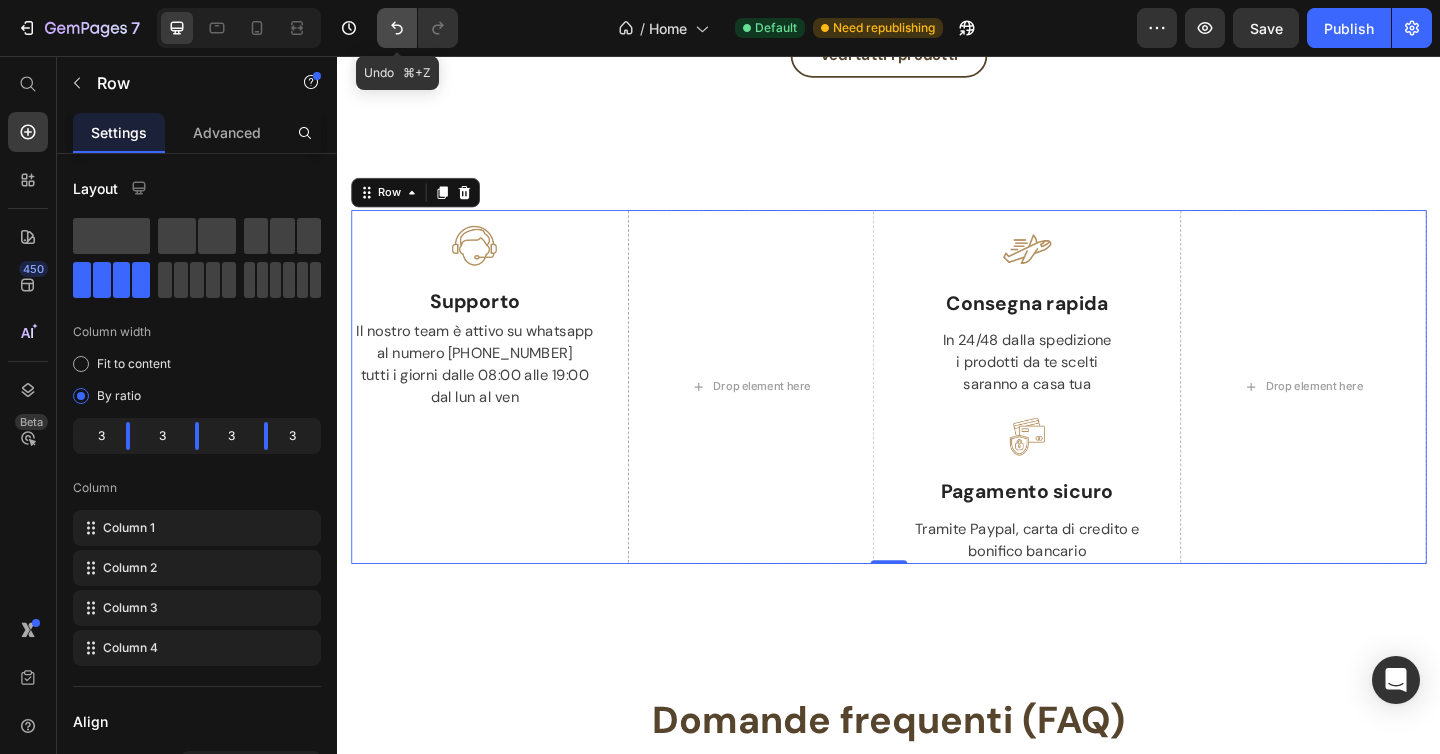 click 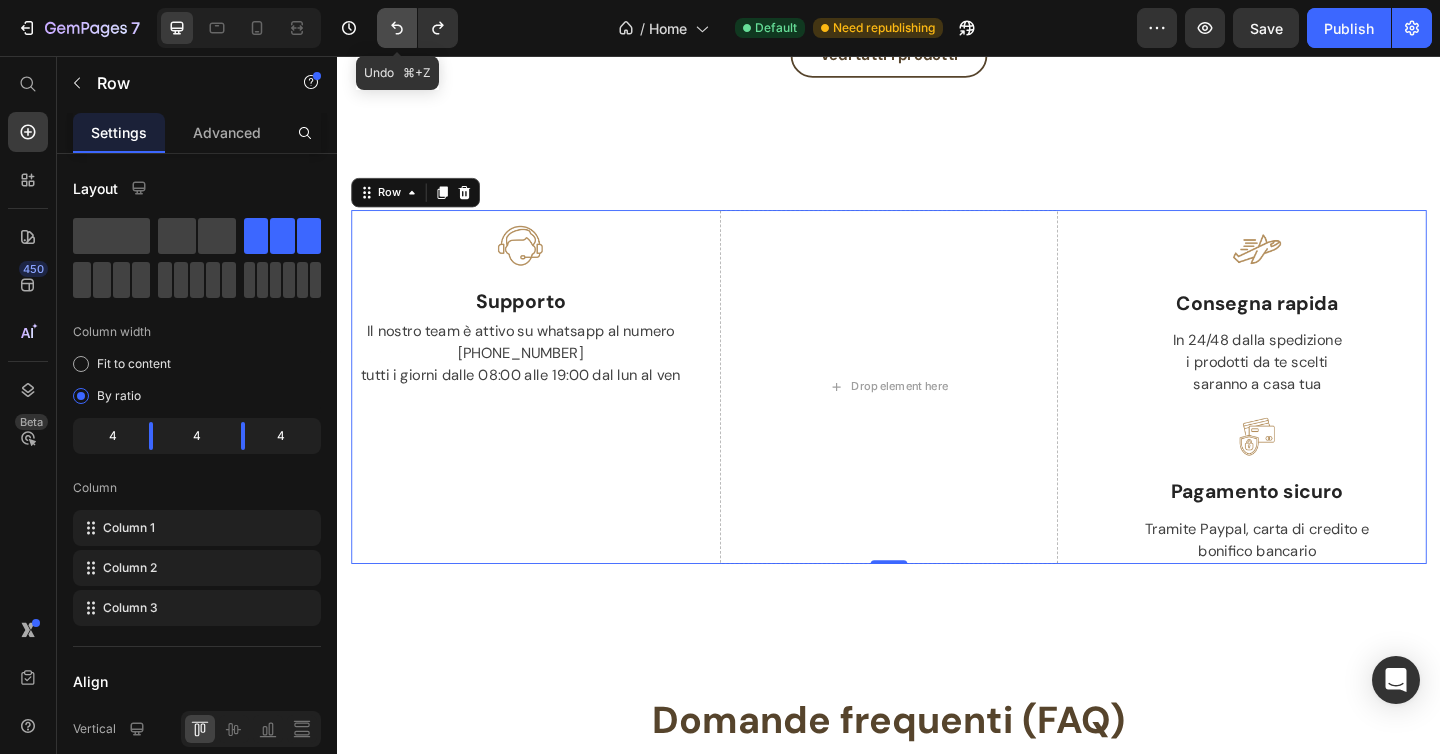 click 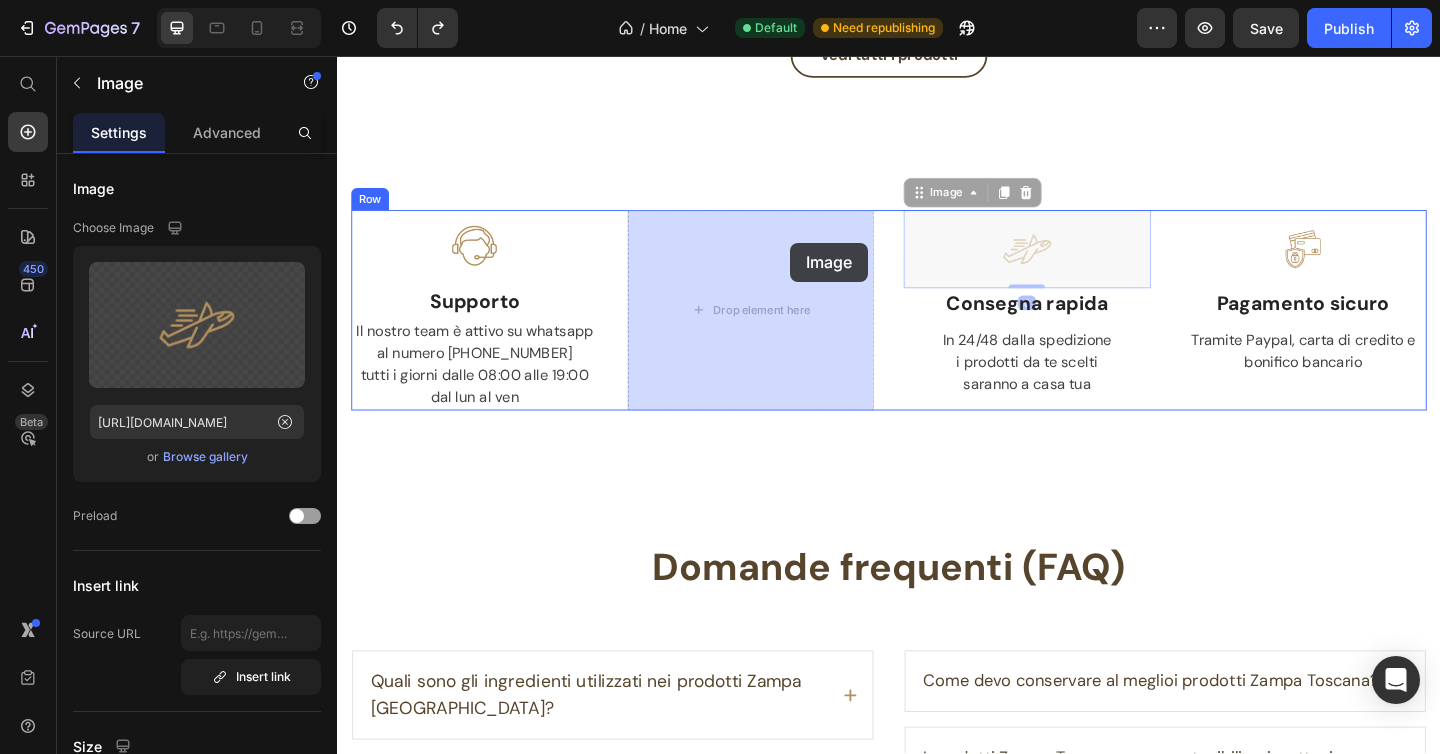 drag, startPoint x: 1104, startPoint y: 261, endPoint x: 831, endPoint y: 258, distance: 273.01648 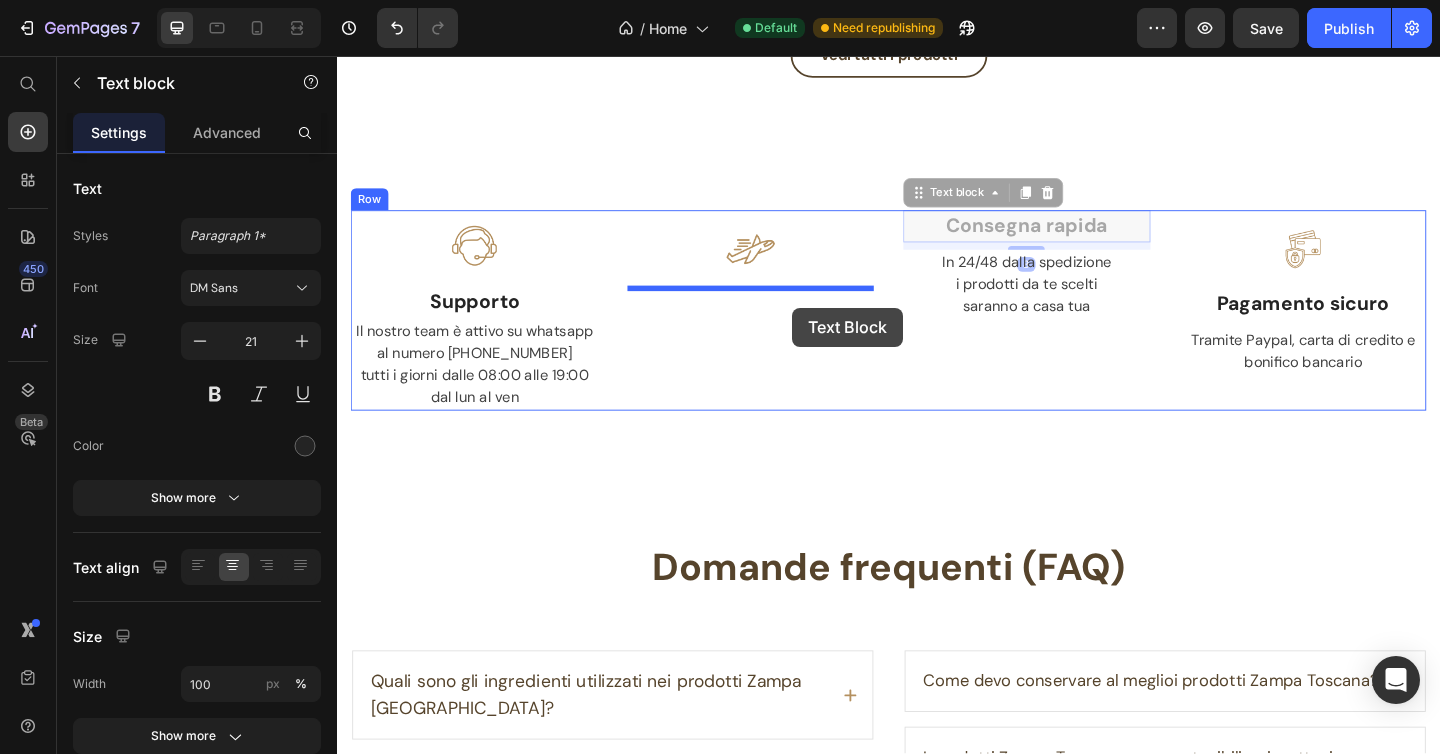 drag, startPoint x: 1107, startPoint y: 245, endPoint x: 829, endPoint y: 328, distance: 290.12582 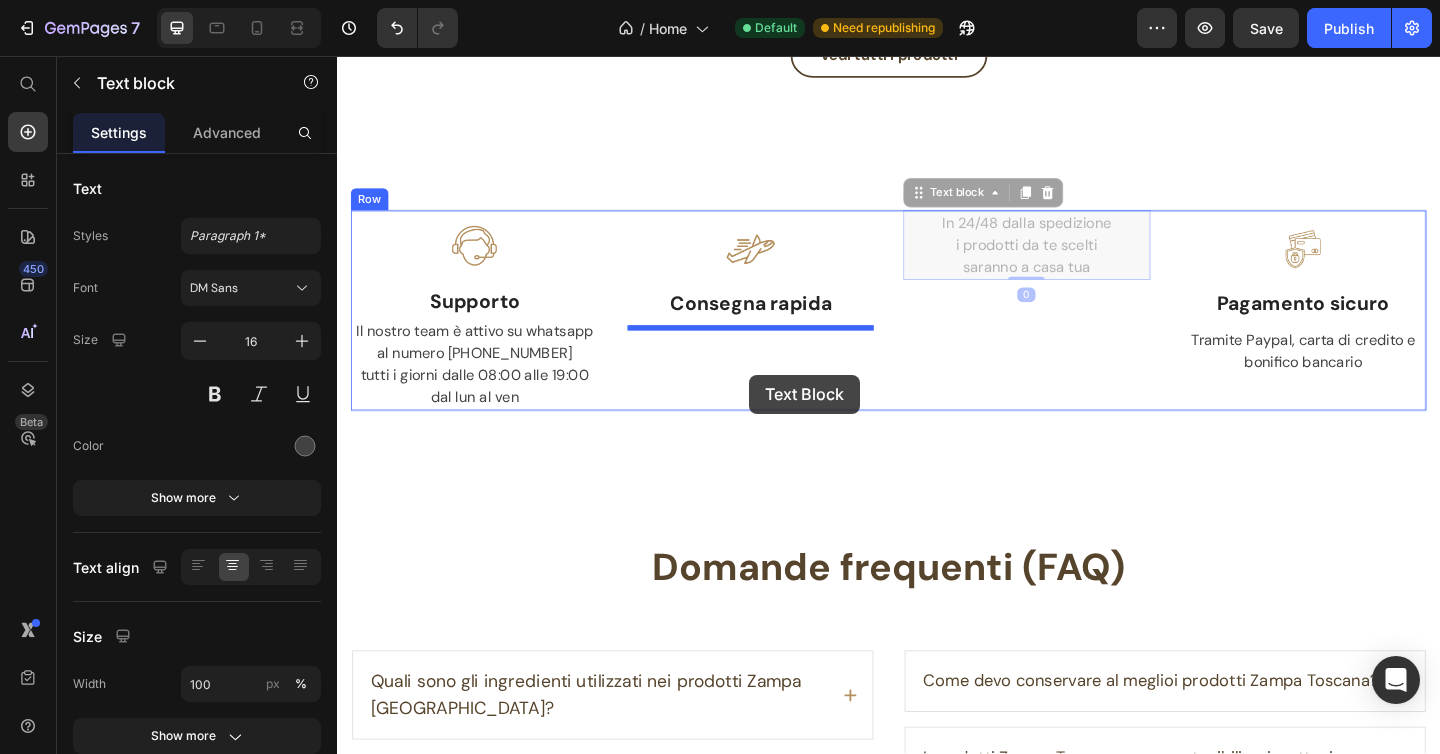 drag, startPoint x: 1126, startPoint y: 271, endPoint x: 785, endPoint y: 403, distance: 365.65695 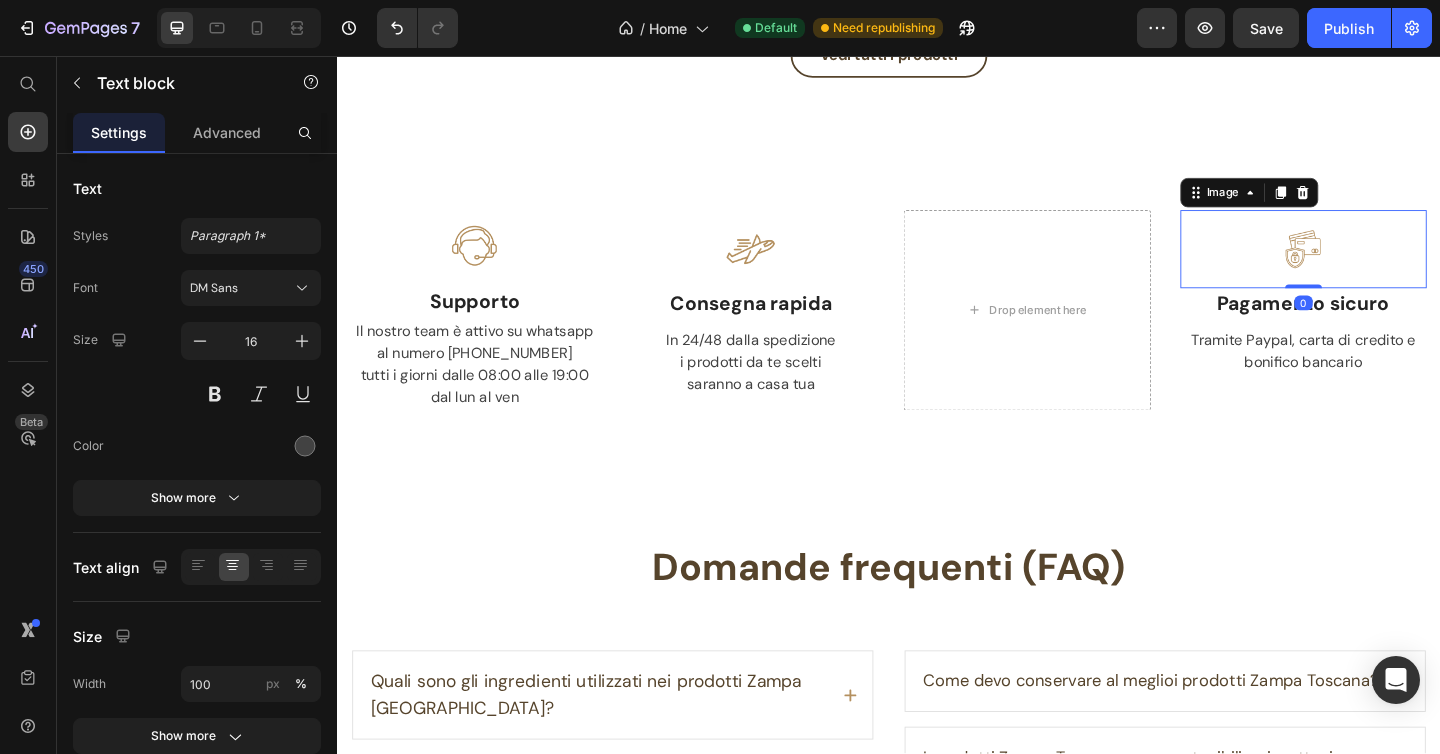 click at bounding box center [1388, 266] 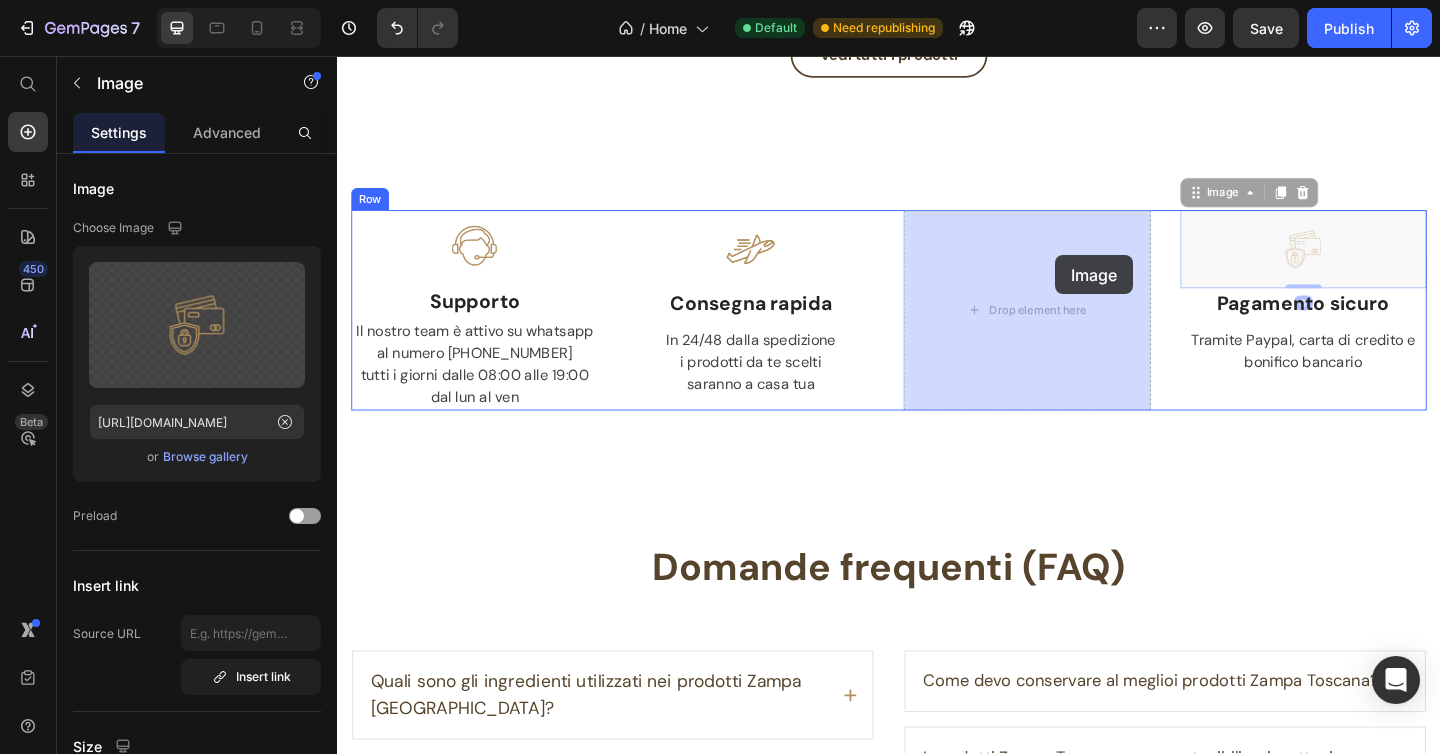 drag, startPoint x: 1430, startPoint y: 274, endPoint x: 1119, endPoint y: 273, distance: 311.00162 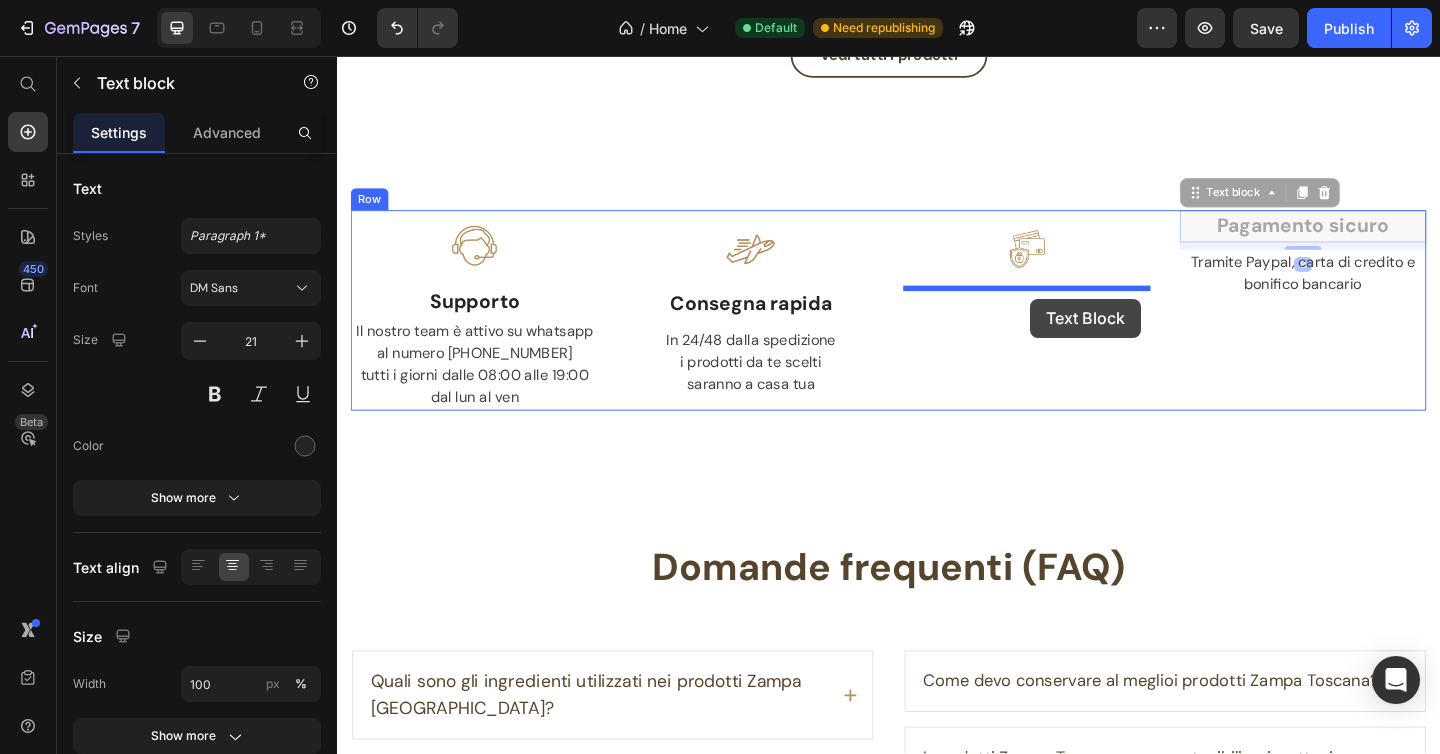 drag, startPoint x: 1411, startPoint y: 239, endPoint x: 1090, endPoint y: 320, distance: 331.06192 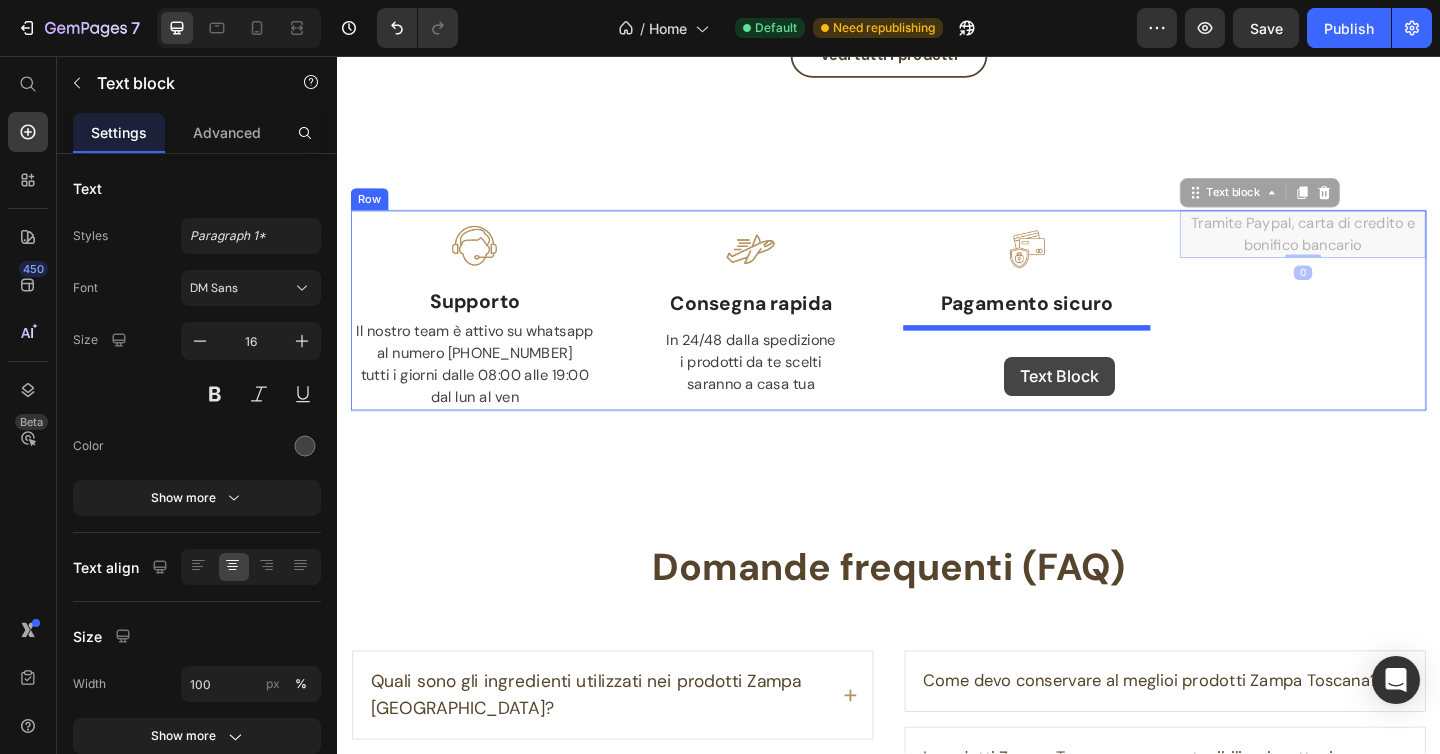 drag, startPoint x: 1379, startPoint y: 250, endPoint x: 1061, endPoint y: 381, distance: 343.92587 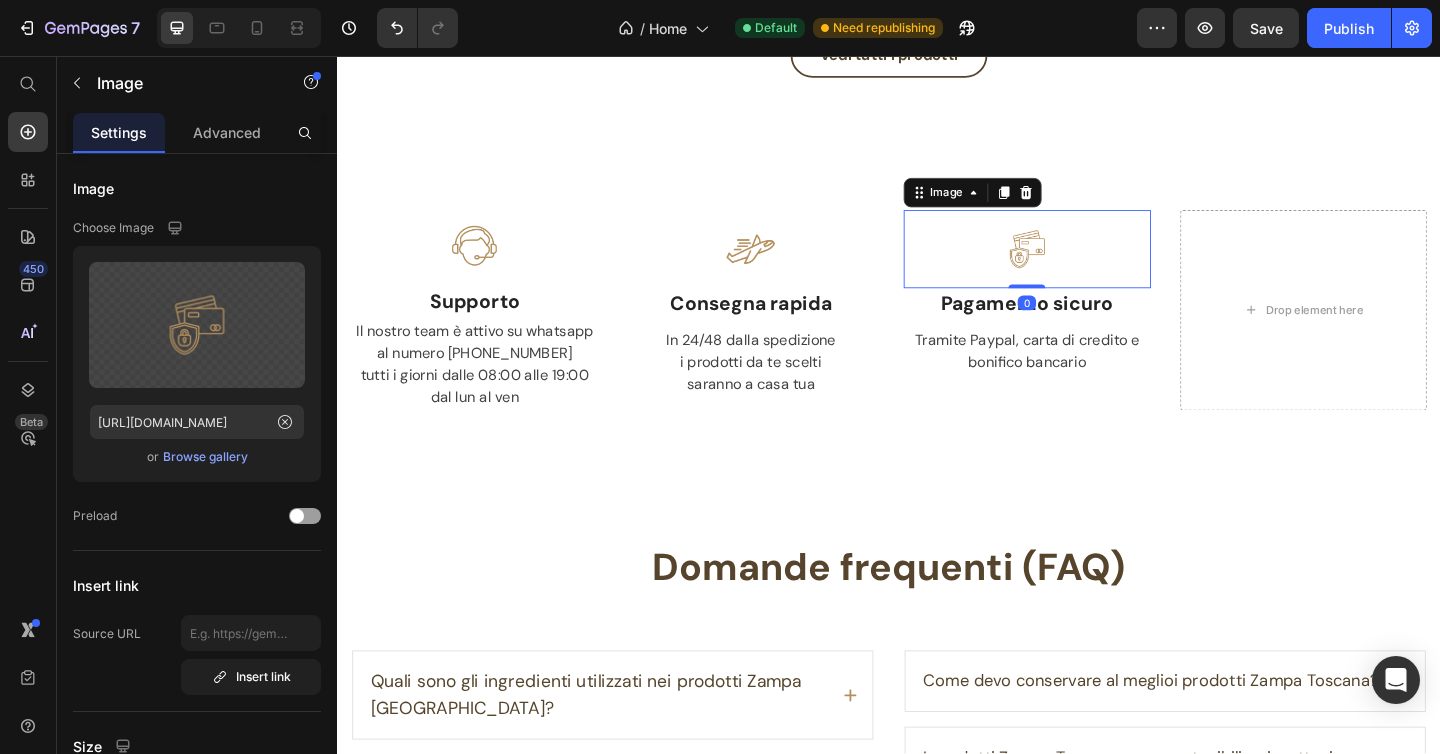 click at bounding box center (1087, 266) 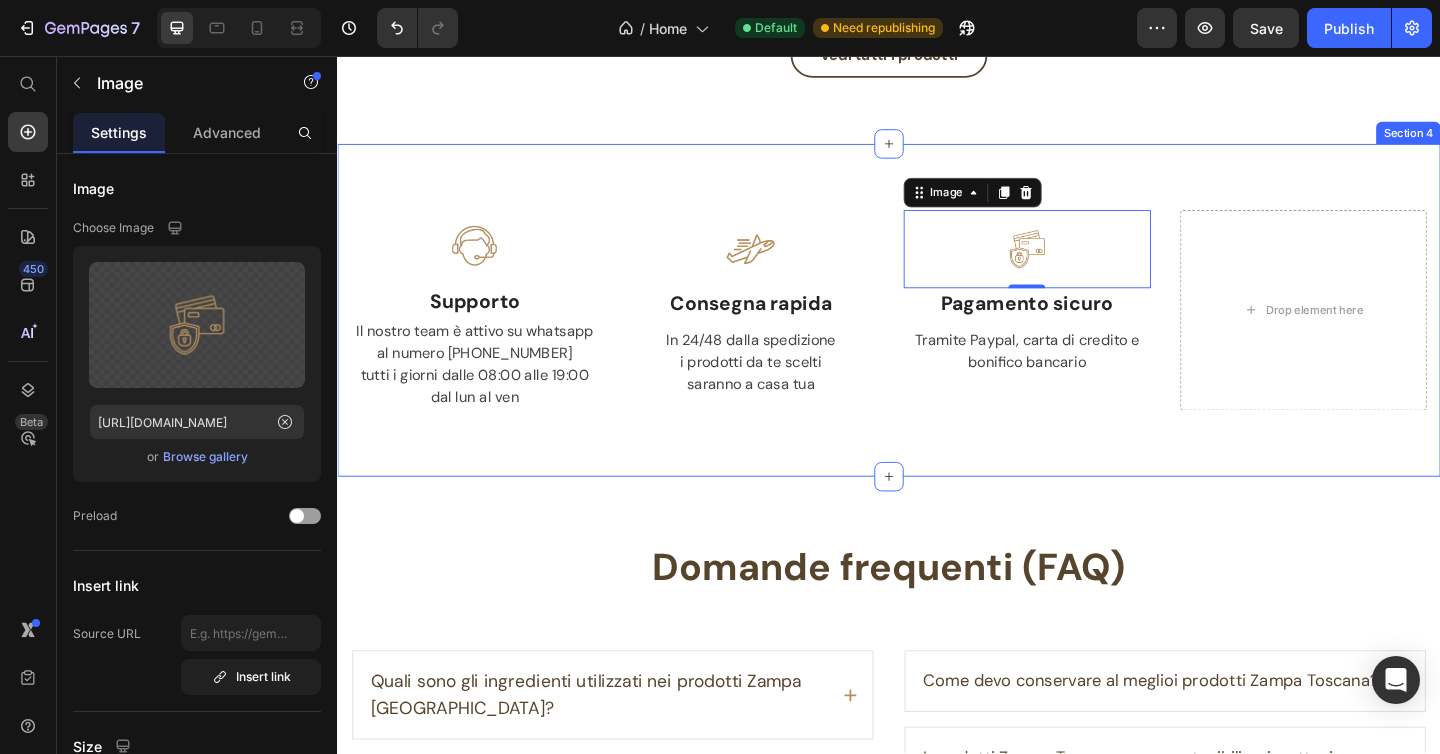 click on "Image Supporto Text block Il nostro team è attivo su whatsapp al numero 3890441773  tutti i giorni dalle 08:00 alle 19:00 dal lun al ven Text block Image Consegna rapida Text block In 24/48 dalla spedizione  i prodotti da te scelti  saranno a casa tua Text block Image   0 Pagamento sicuro Text block Tramite Paypal, carta di credito e bonifico bancario Text block
Drop element here Row Section 4" at bounding box center [937, 333] 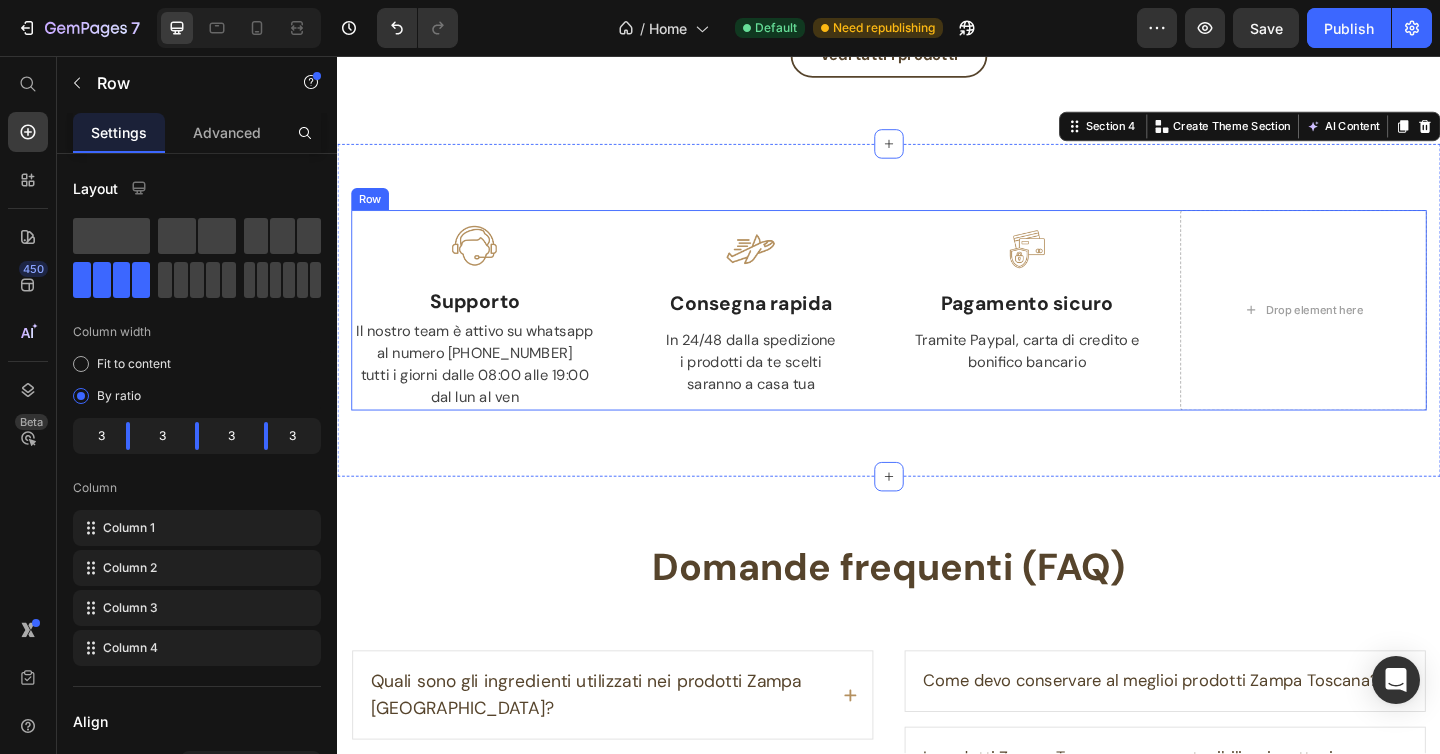 click on "Image Supporto Text block Il nostro team è attivo su whatsapp al numero 3890441773  tutti i giorni dalle 08:00 alle 19:00 dal lun al ven Text block Image Consegna rapida Text block In 24/48 dalla spedizione  i prodotti da te scelti  saranno a casa tua Text block Image Pagamento sicuro Text block Tramite Paypal, carta di credito e bonifico bancario Text block
Drop element here Row" at bounding box center (937, 333) 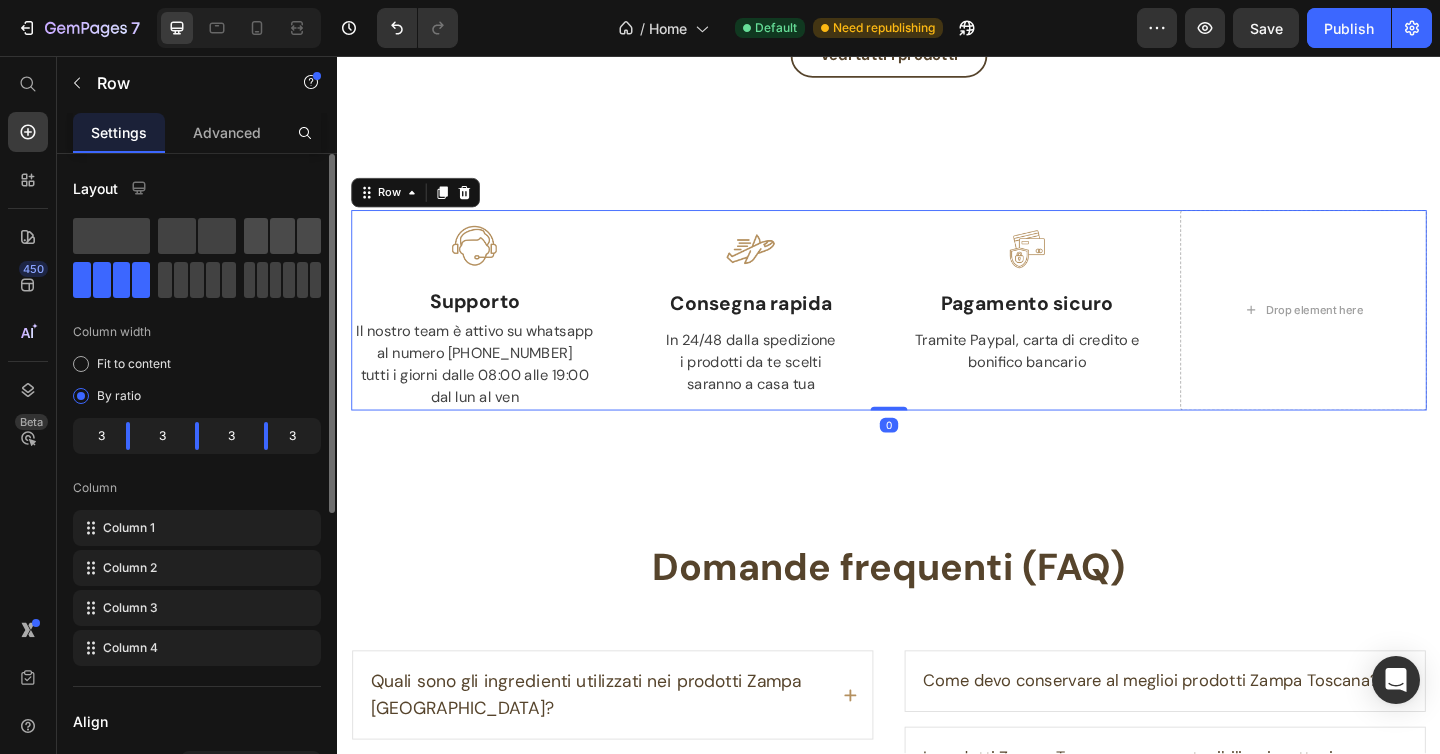 click 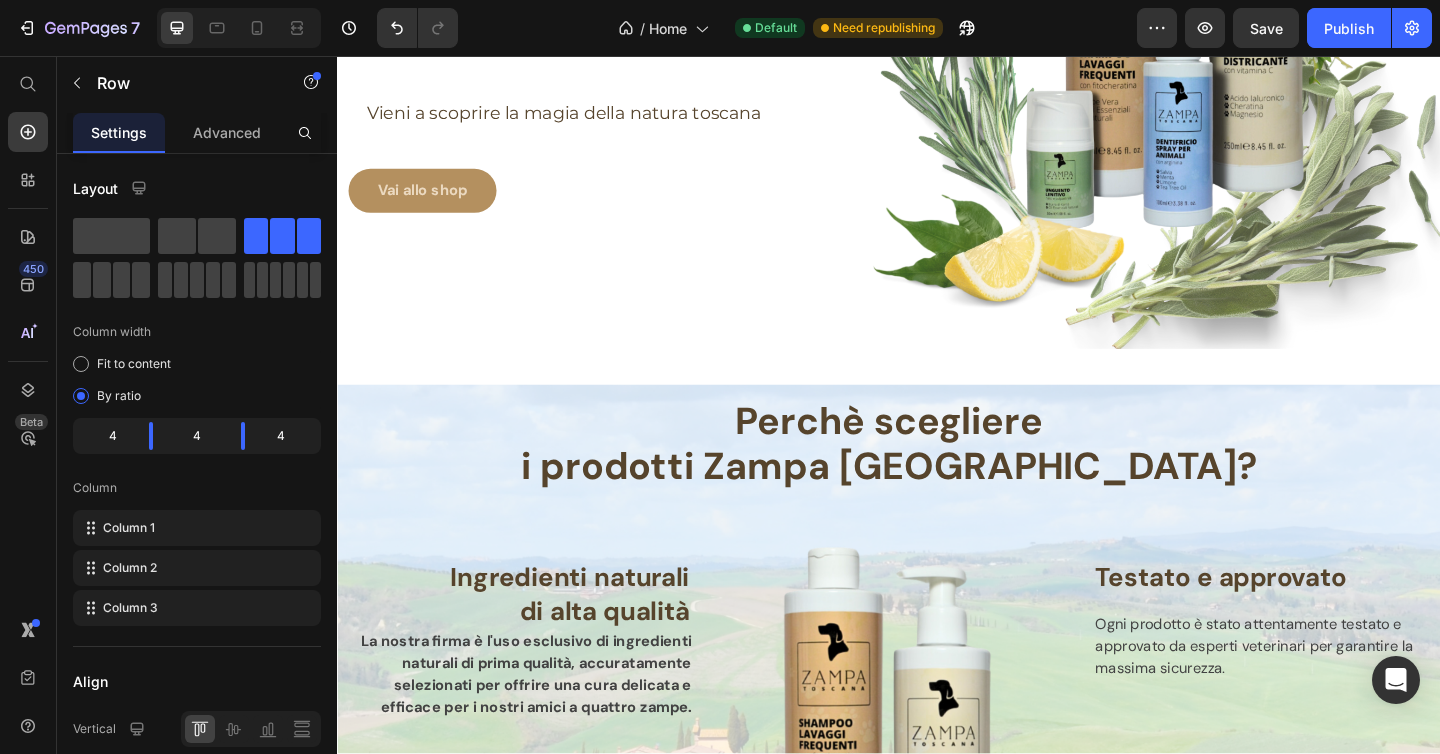 scroll, scrollTop: 0, scrollLeft: 0, axis: both 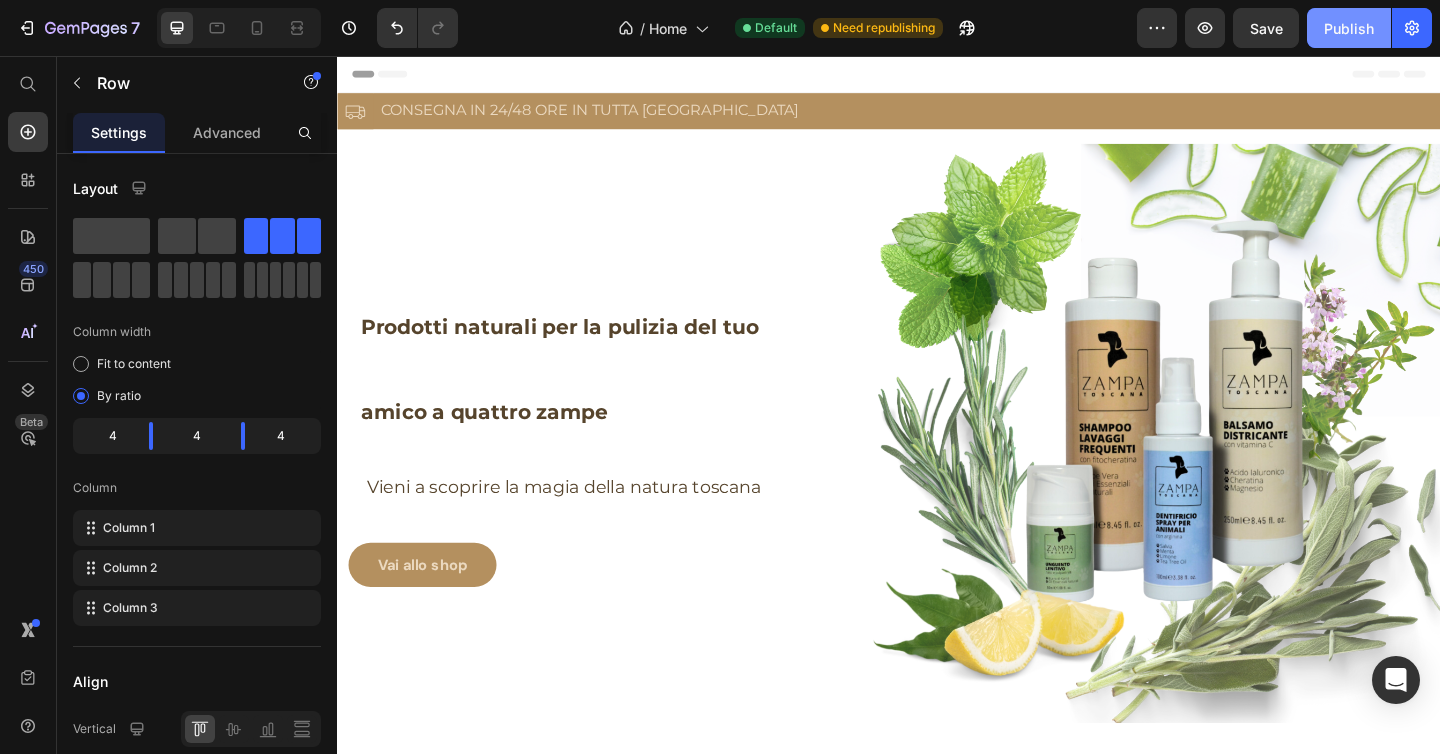 click on "Publish" at bounding box center [1349, 28] 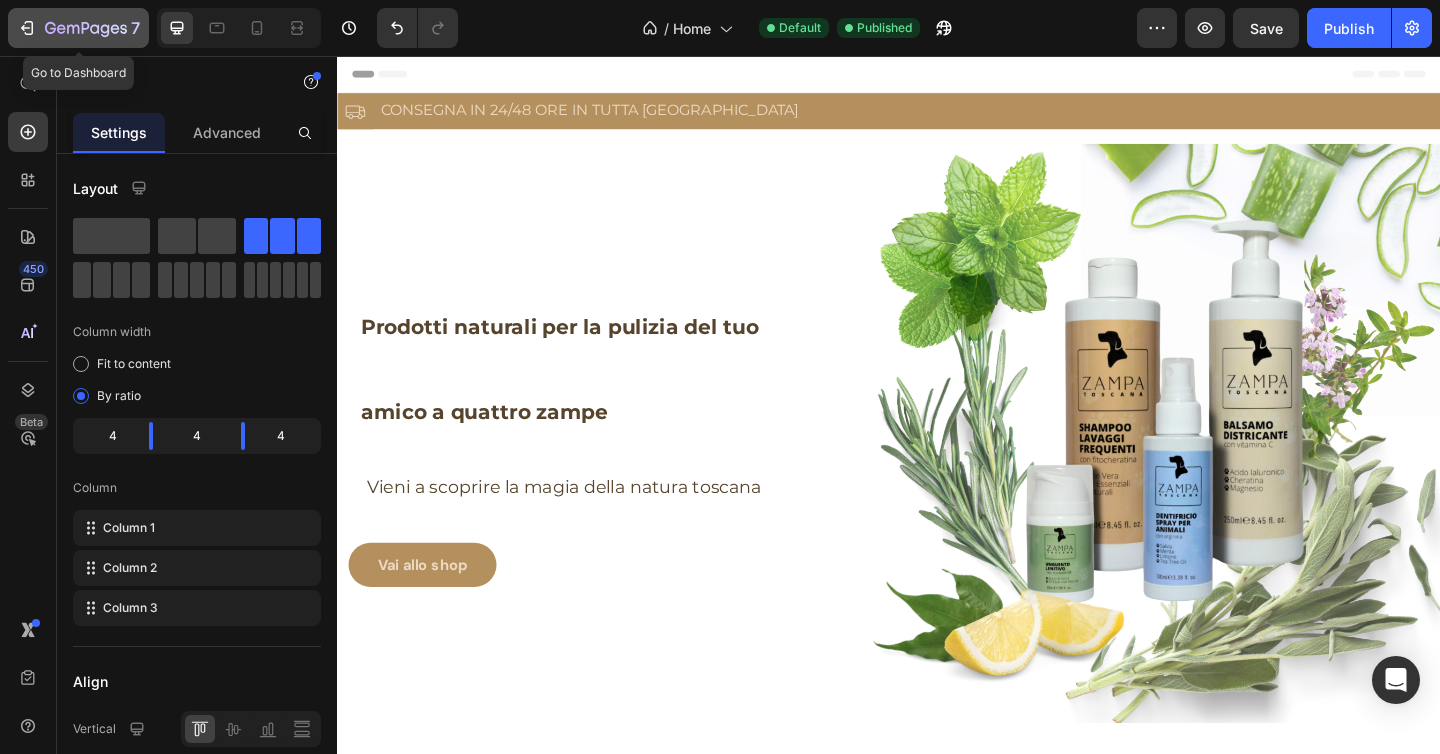 click 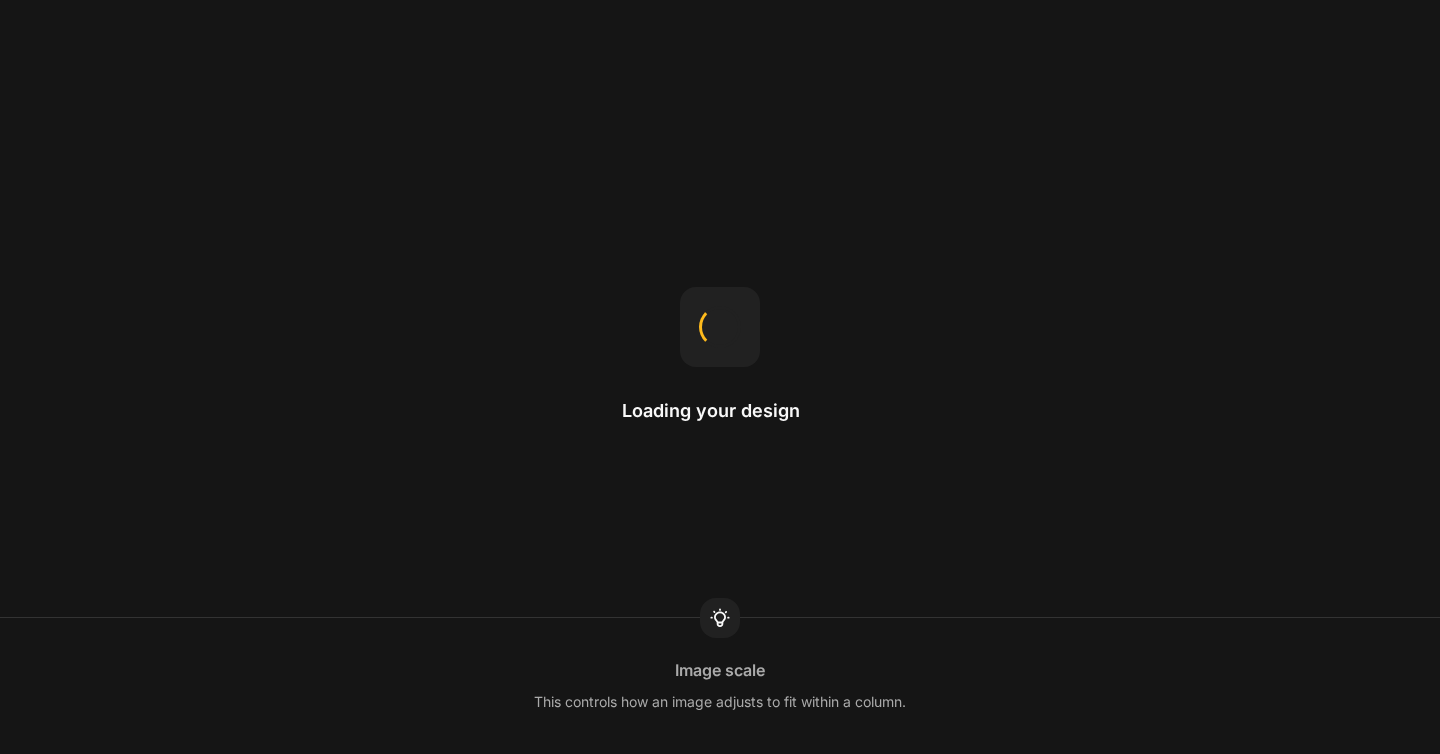 scroll, scrollTop: 0, scrollLeft: 0, axis: both 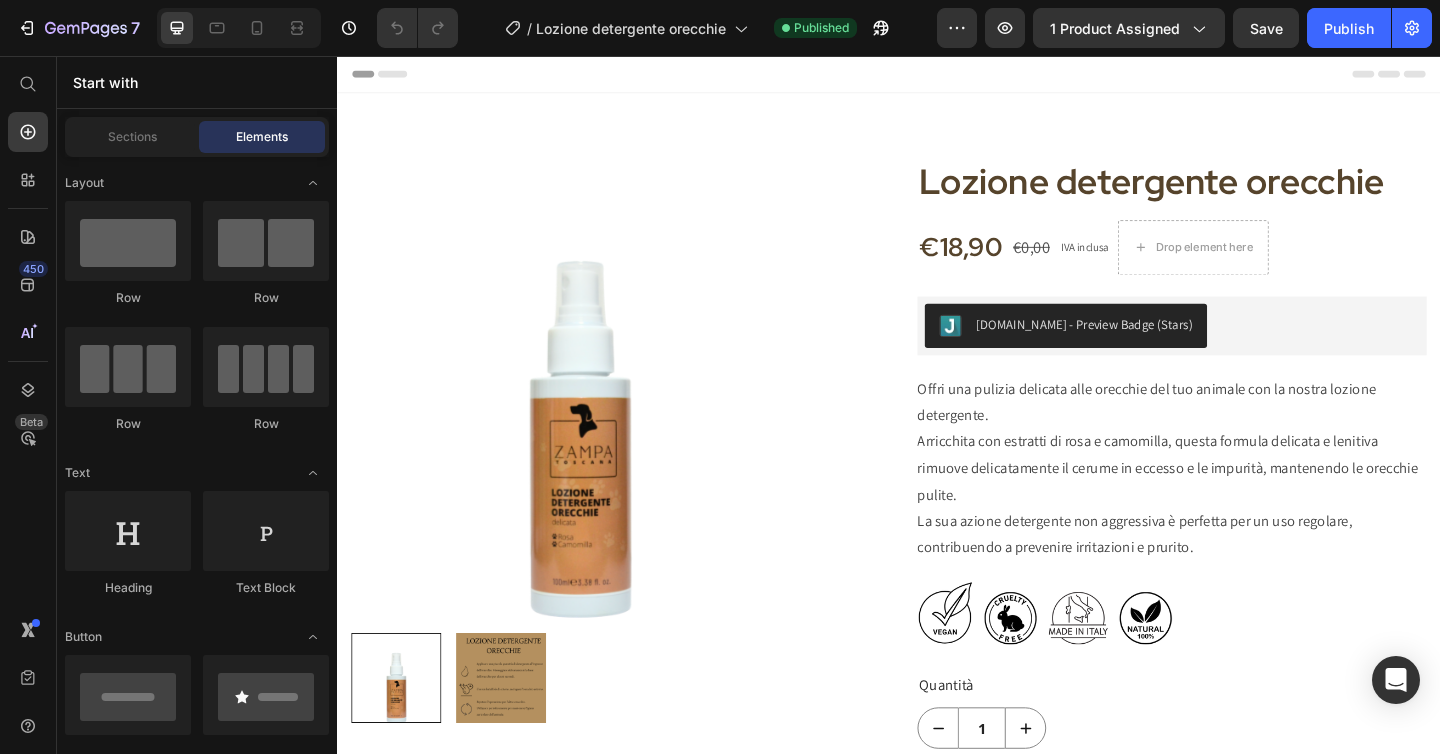 click on "Header" at bounding box center (394, 76) 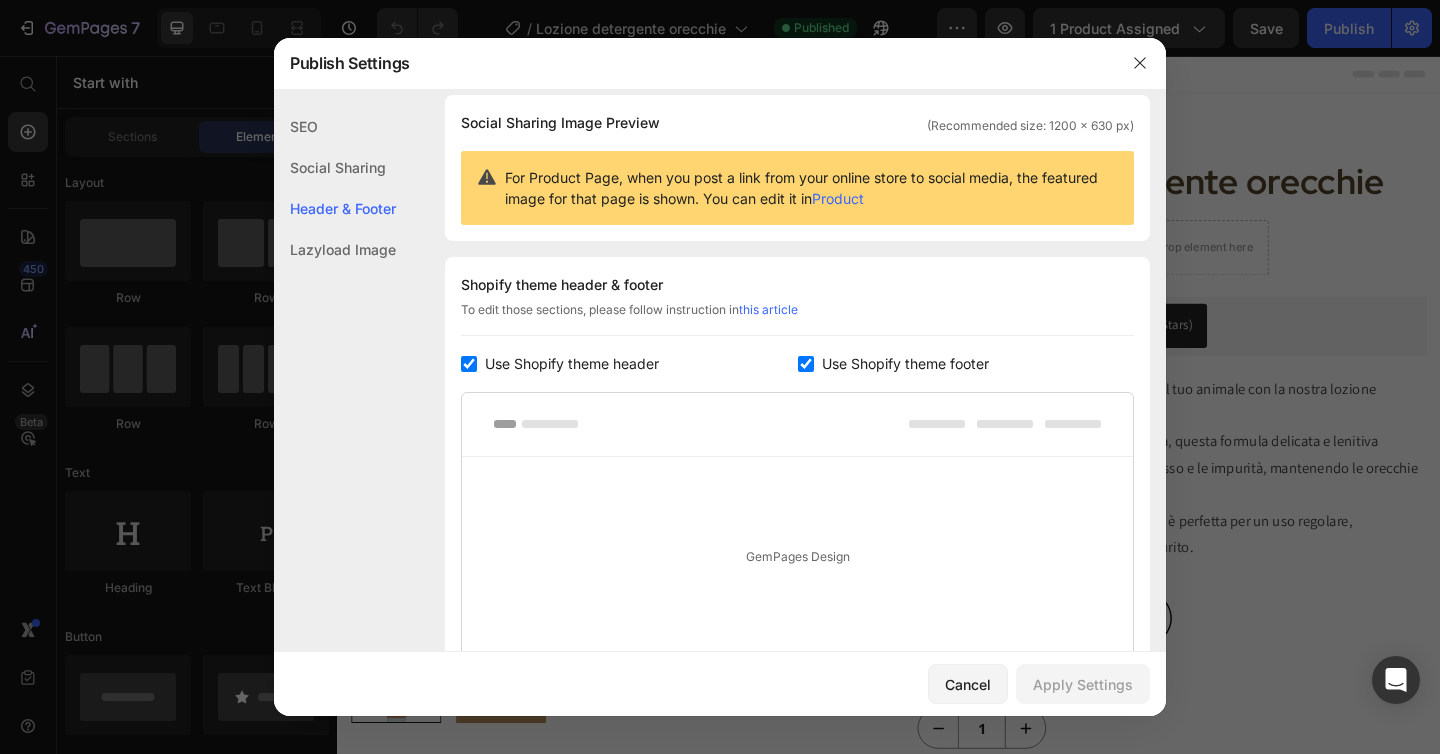 scroll, scrollTop: 291, scrollLeft: 0, axis: vertical 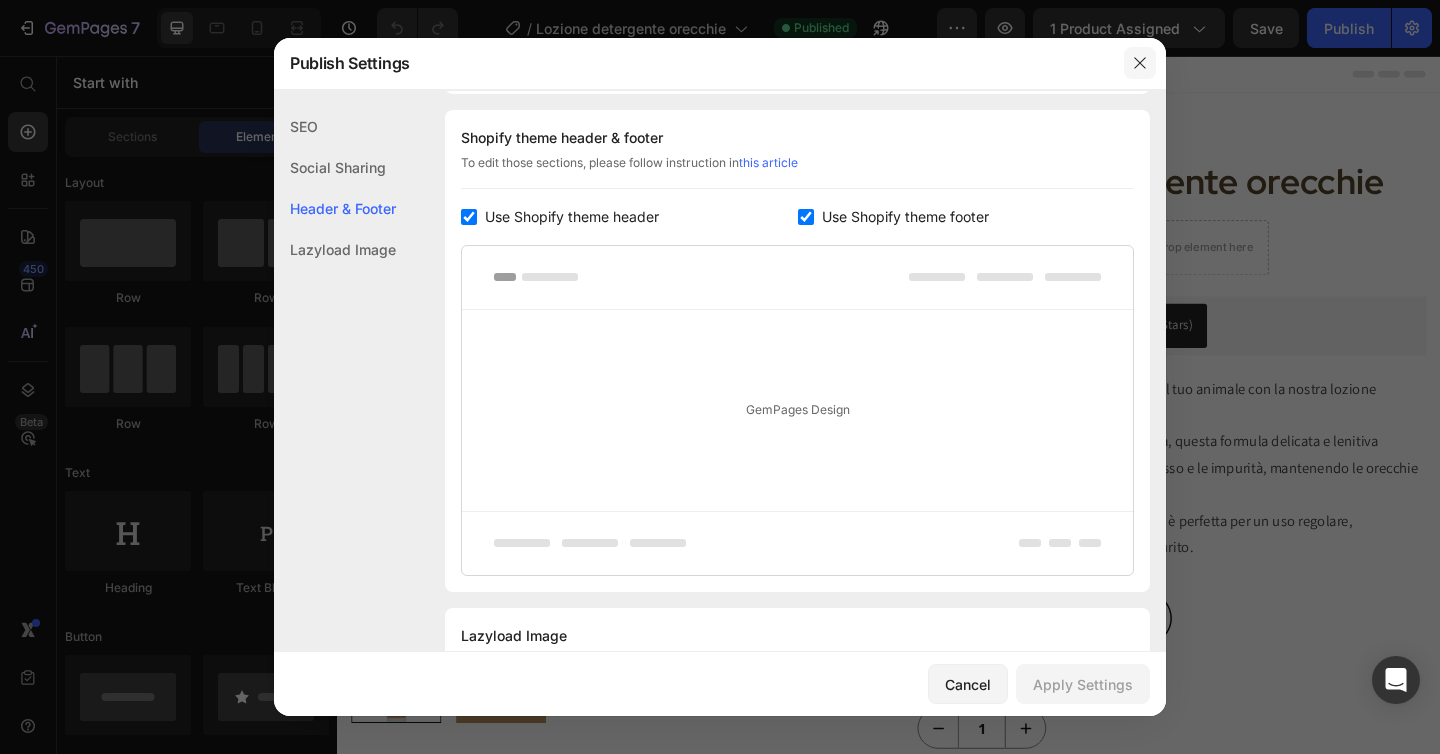click 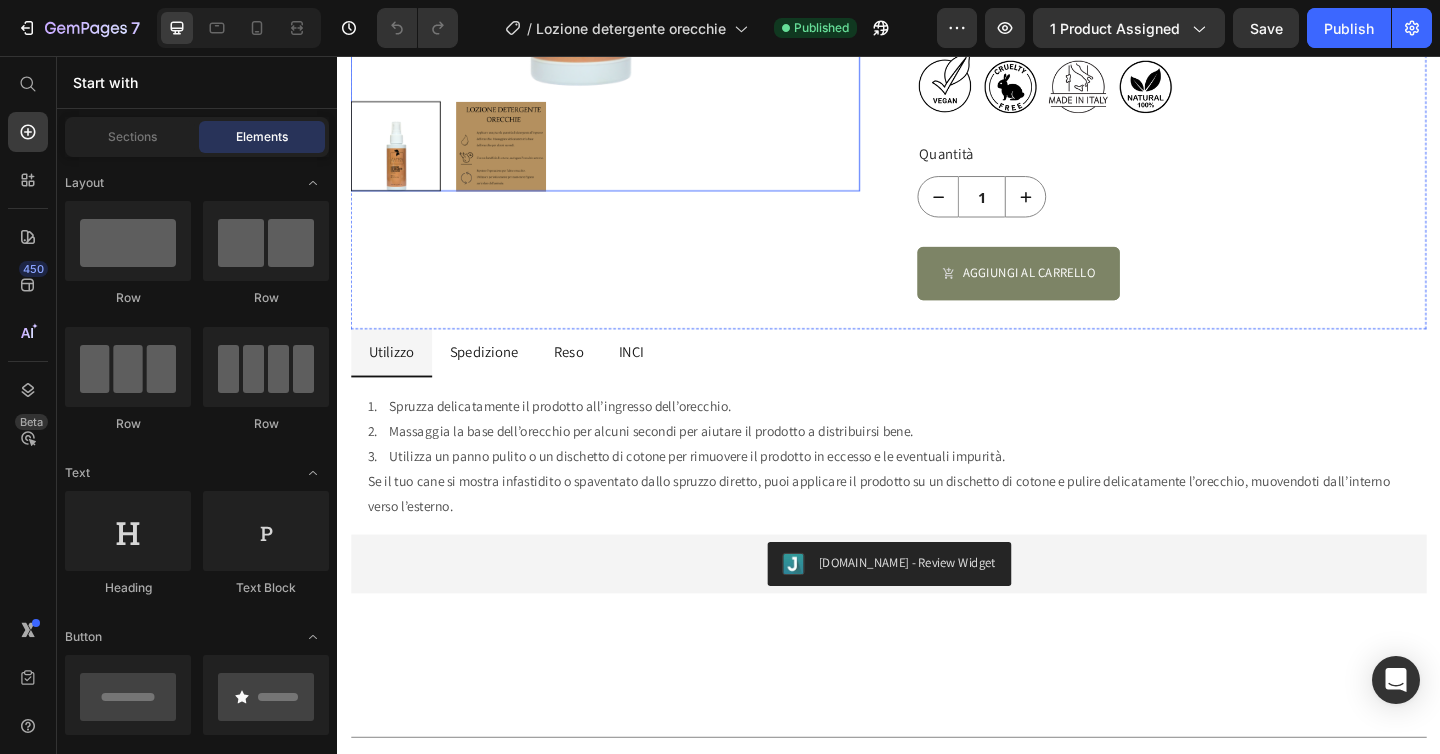 scroll, scrollTop: 579, scrollLeft: 0, axis: vertical 